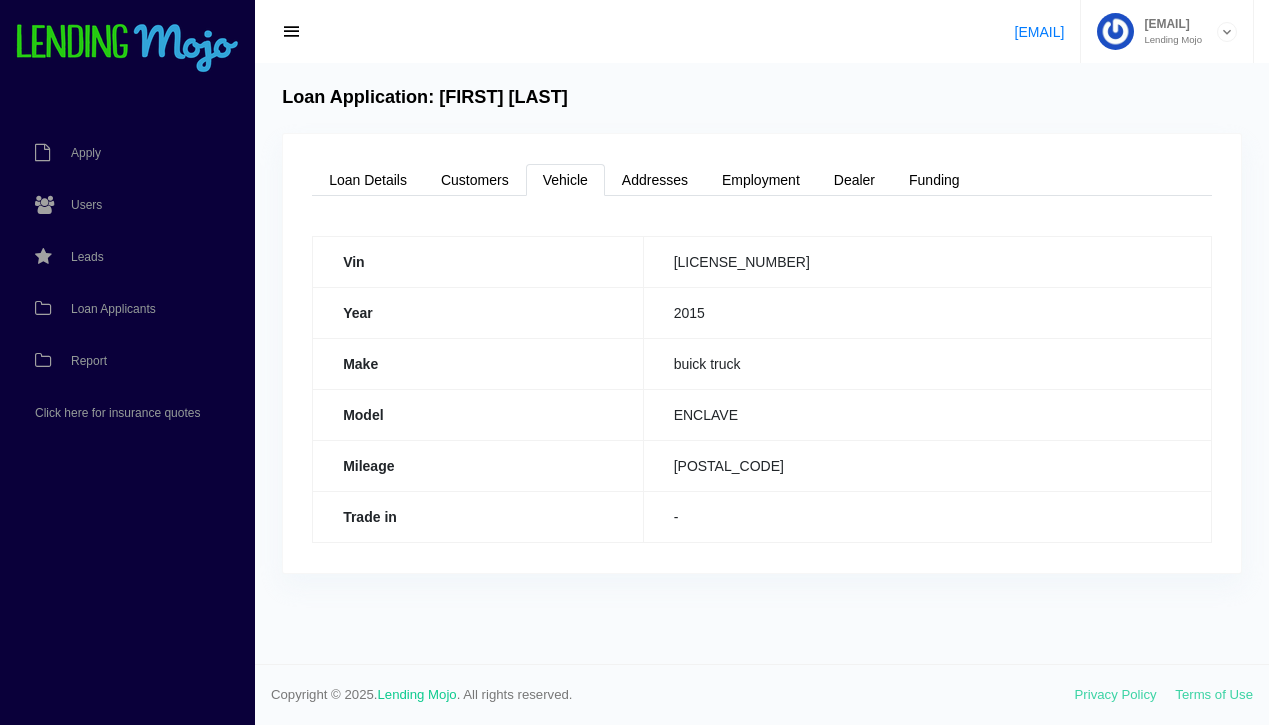 scroll, scrollTop: 0, scrollLeft: 0, axis: both 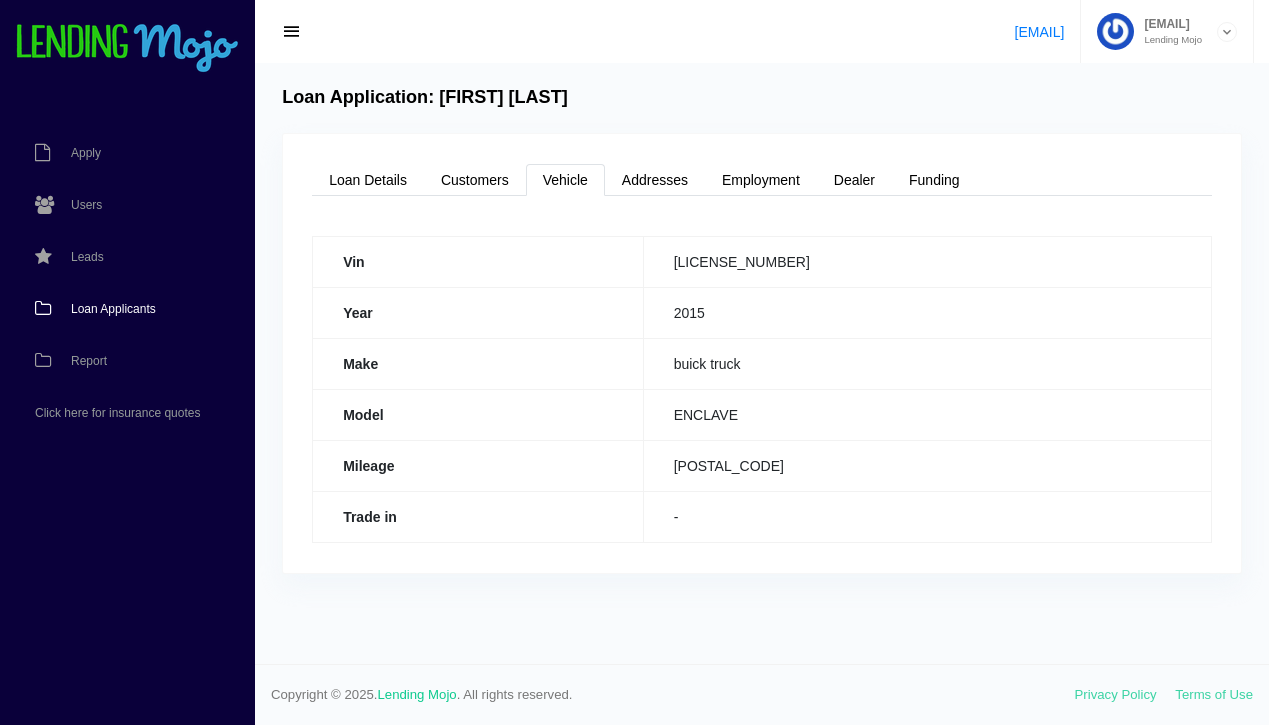 click on "Loan Applicants" at bounding box center (113, 309) 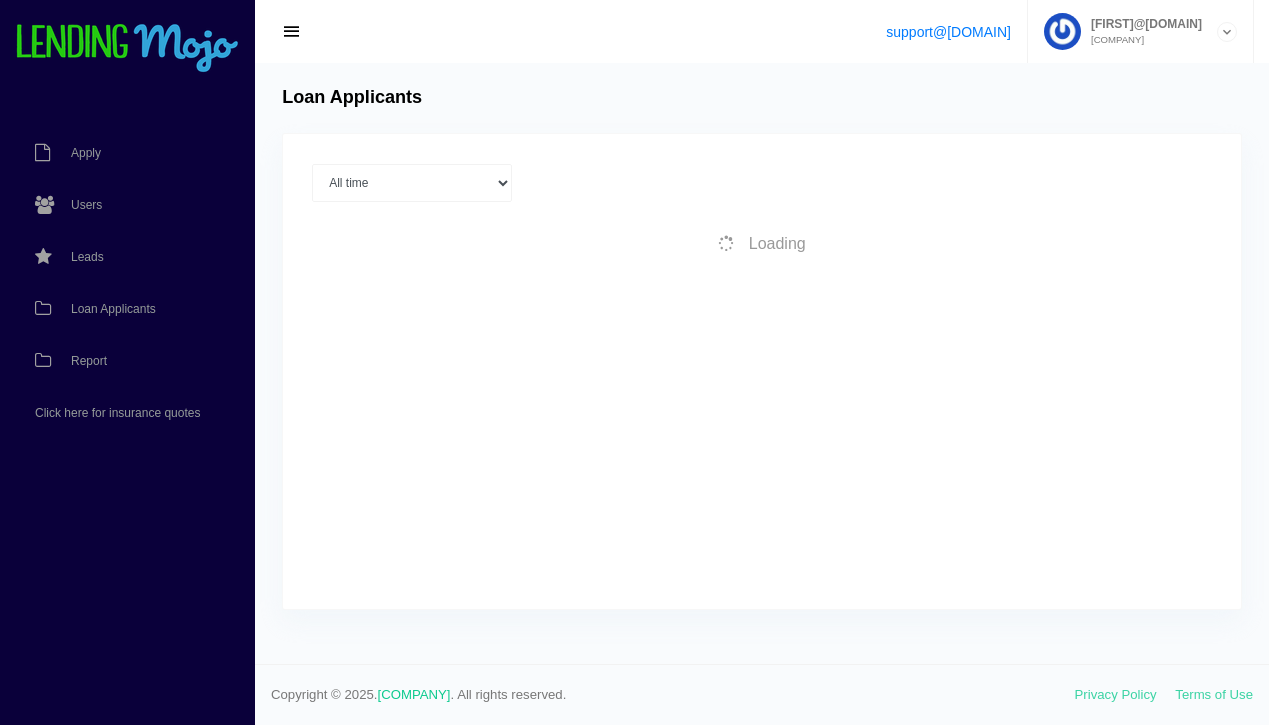 scroll, scrollTop: 0, scrollLeft: 0, axis: both 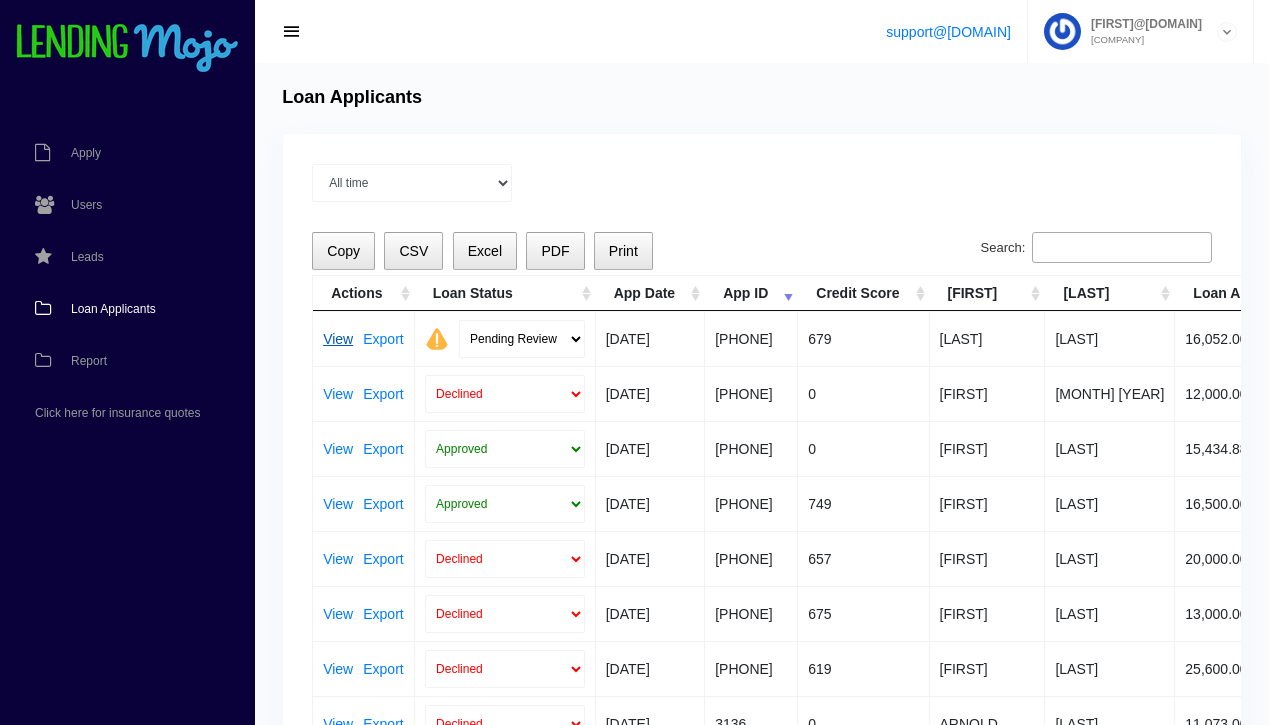click on "View" at bounding box center (338, 339) 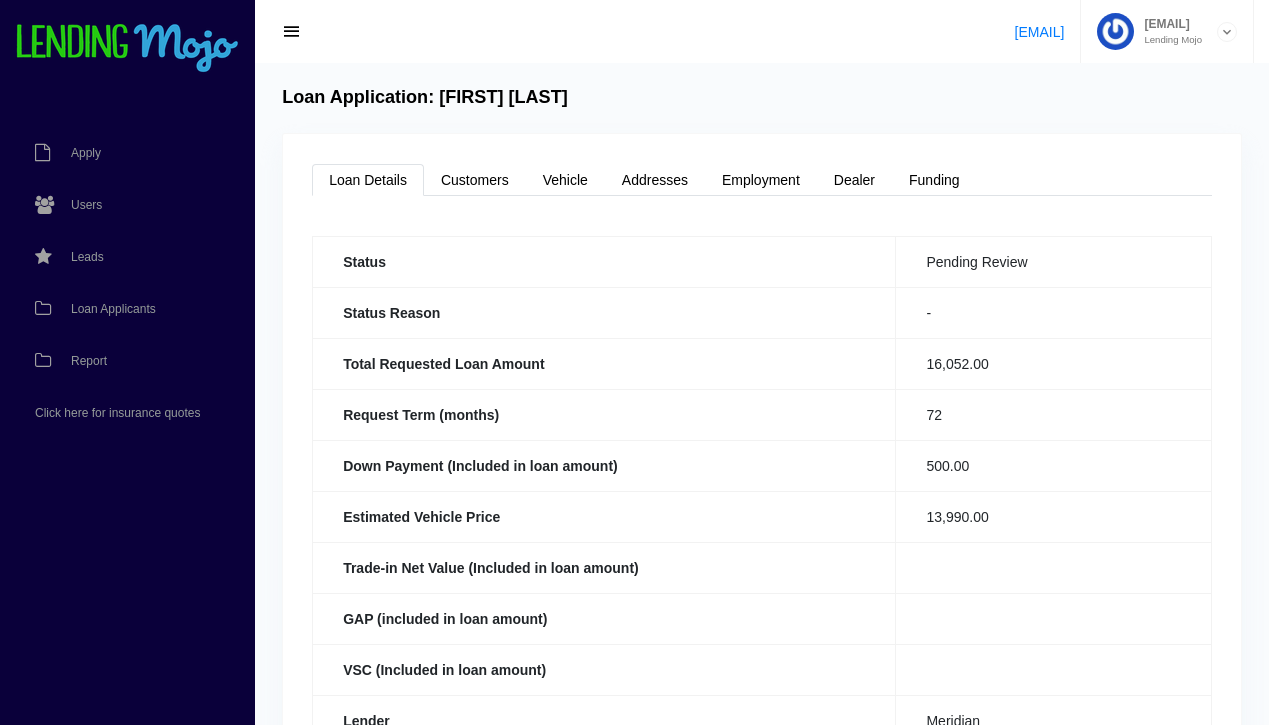scroll, scrollTop: 0, scrollLeft: 0, axis: both 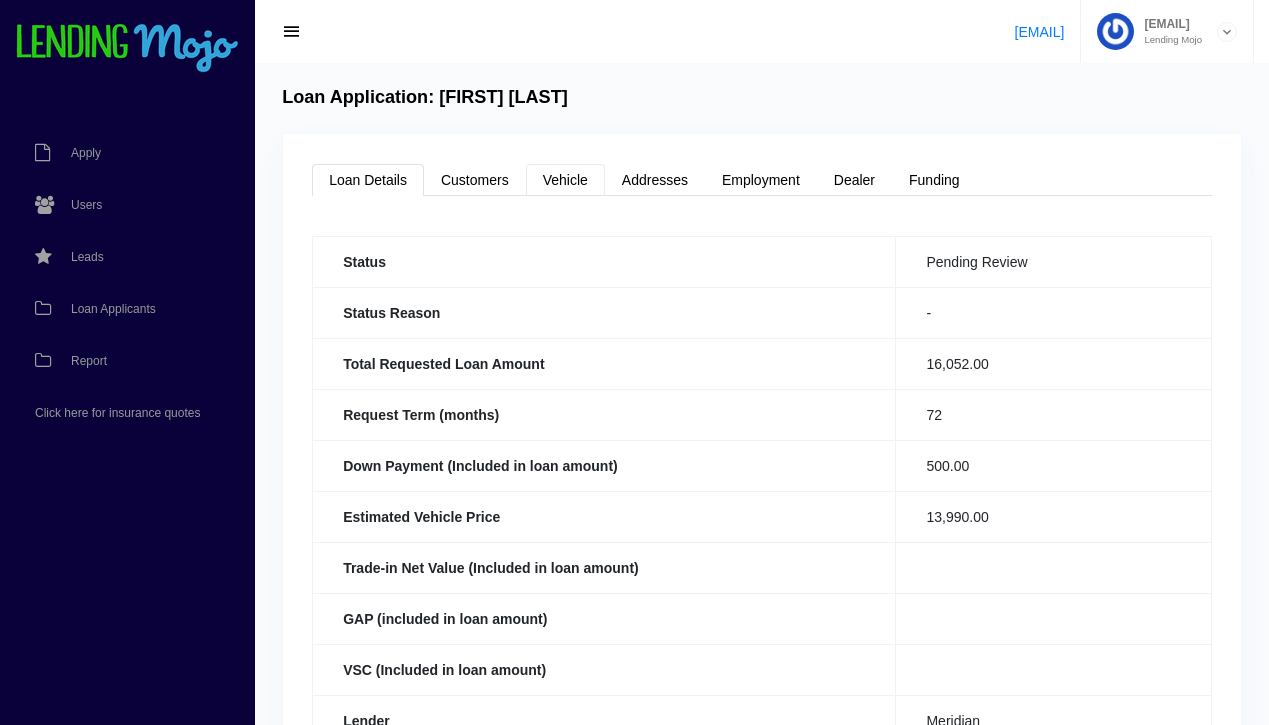 click on "Vehicle" at bounding box center [565, 180] 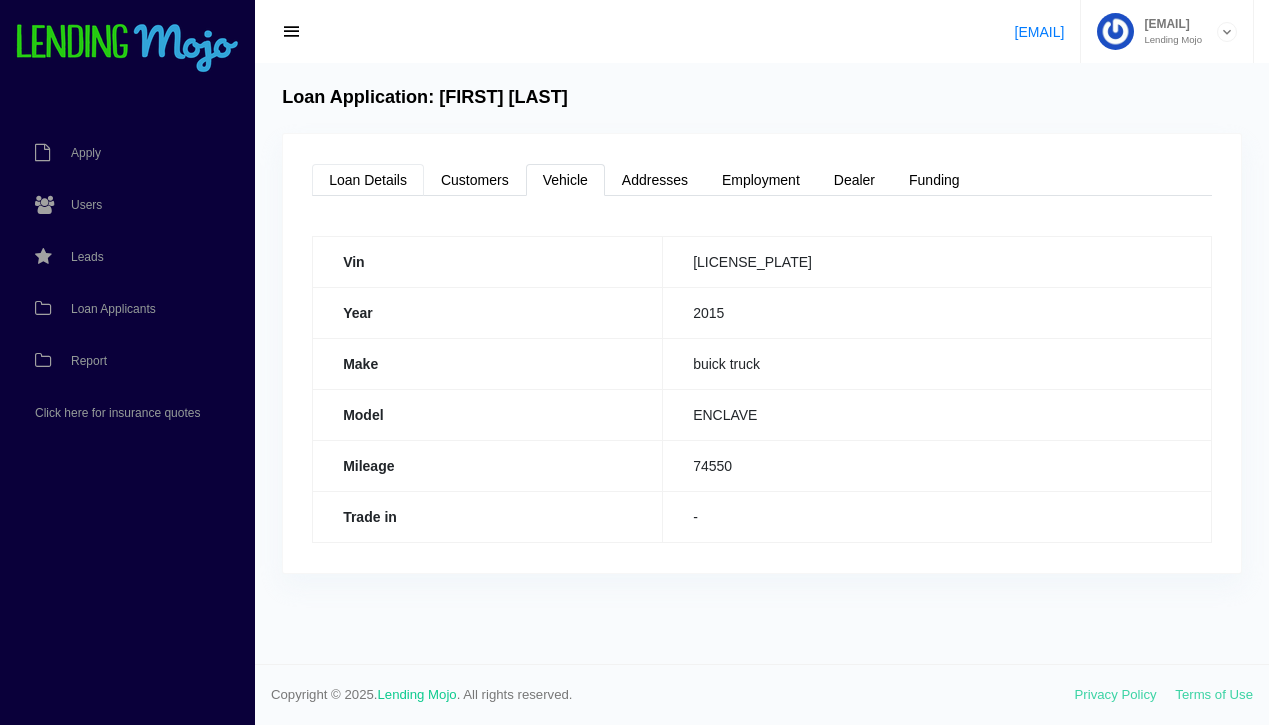 click on "Loan Details" at bounding box center [368, 180] 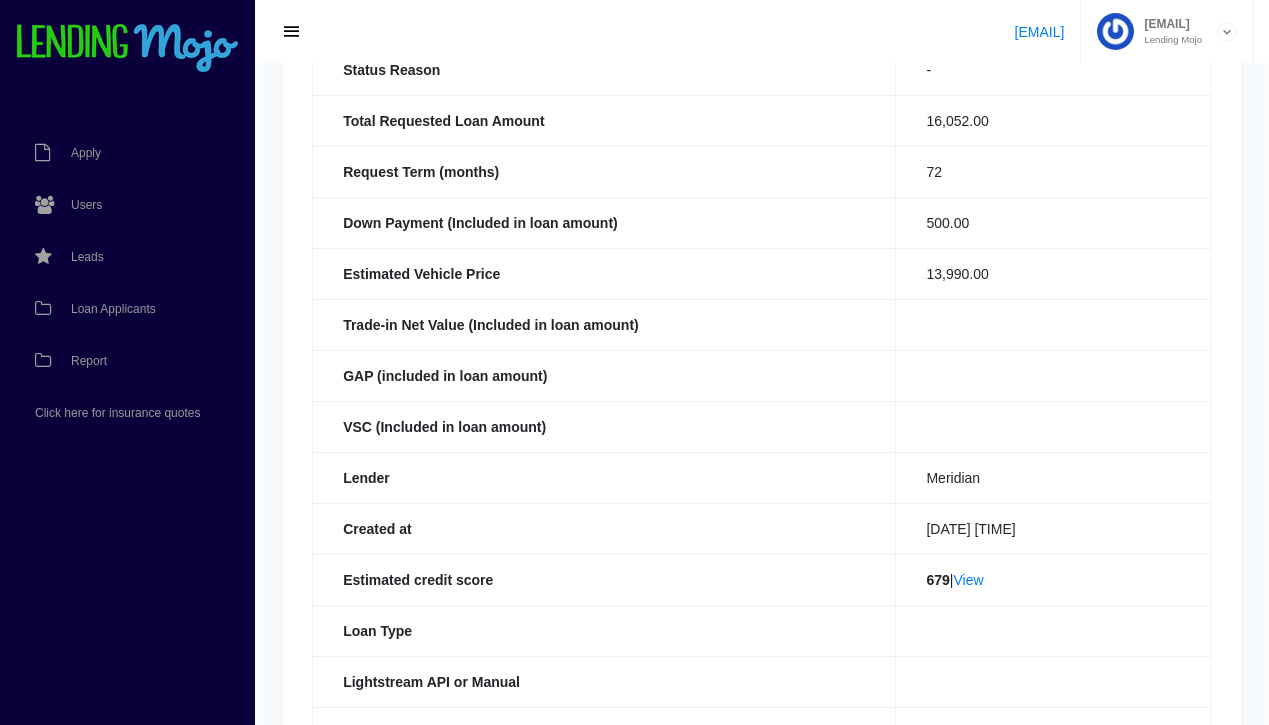 scroll, scrollTop: 254, scrollLeft: 0, axis: vertical 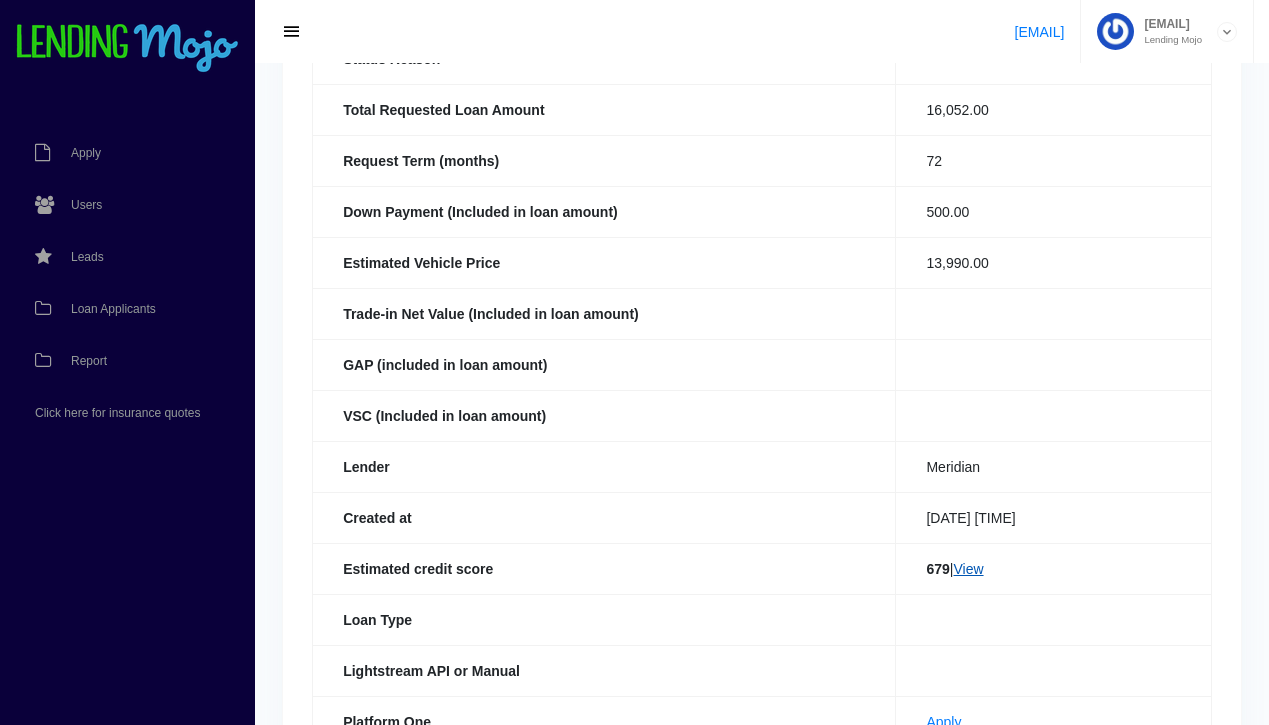 click on "View" at bounding box center (968, 569) 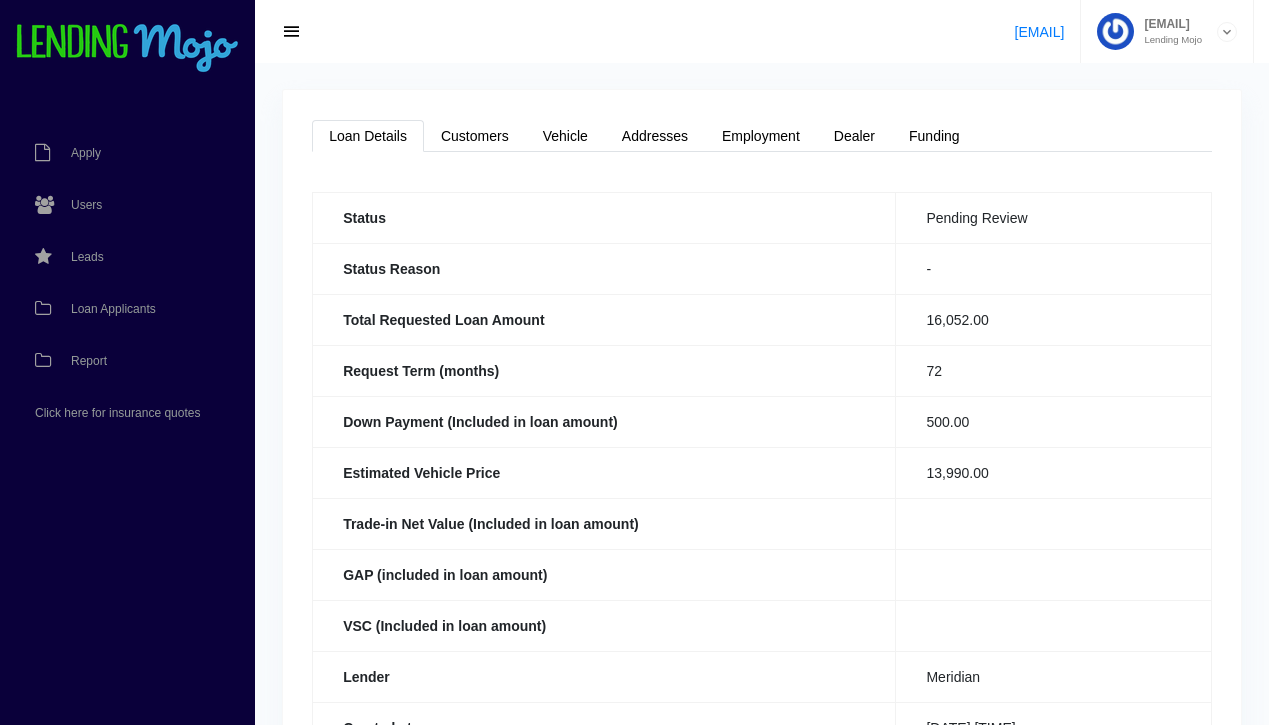 scroll, scrollTop: 0, scrollLeft: 0, axis: both 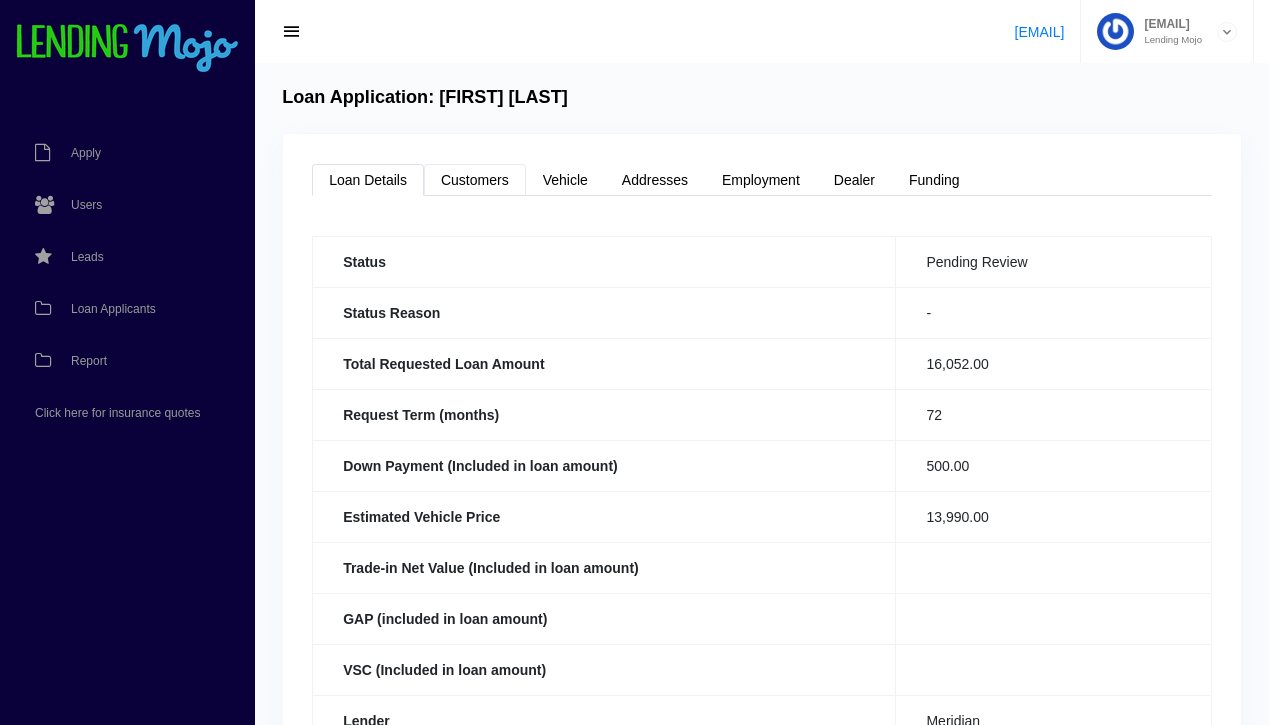 click on "Customers" at bounding box center (475, 180) 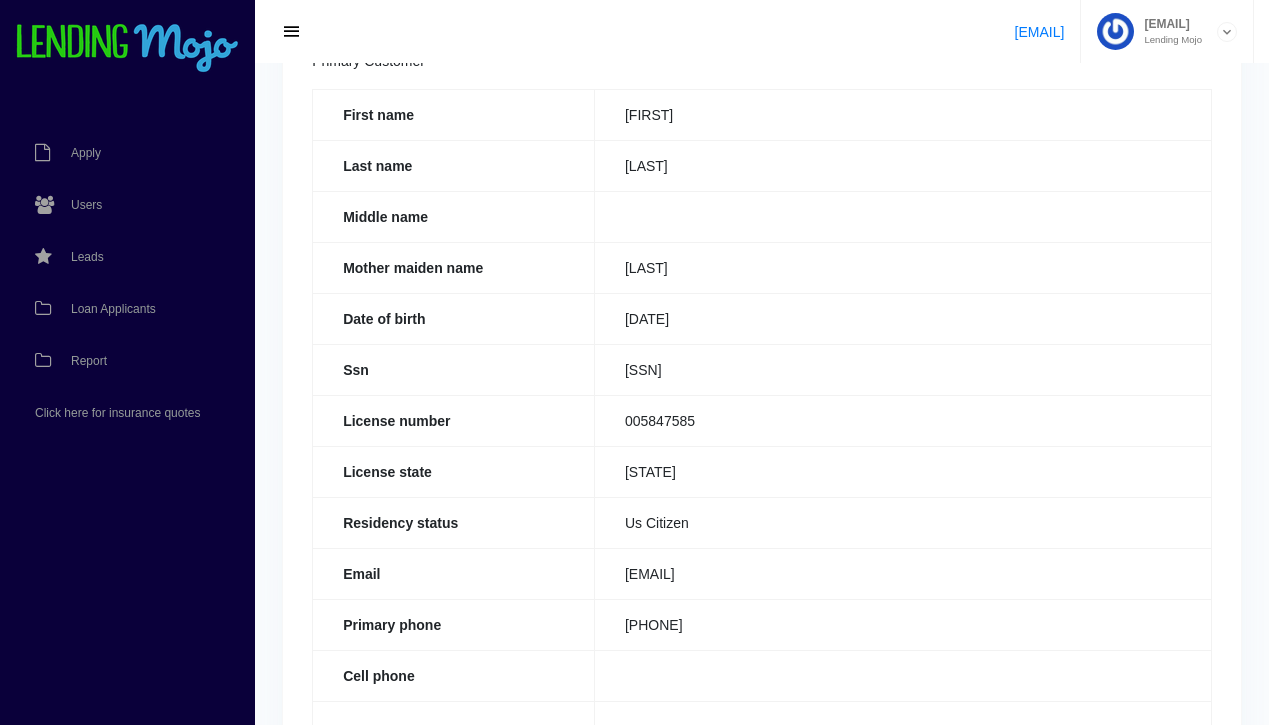 scroll, scrollTop: 0, scrollLeft: 0, axis: both 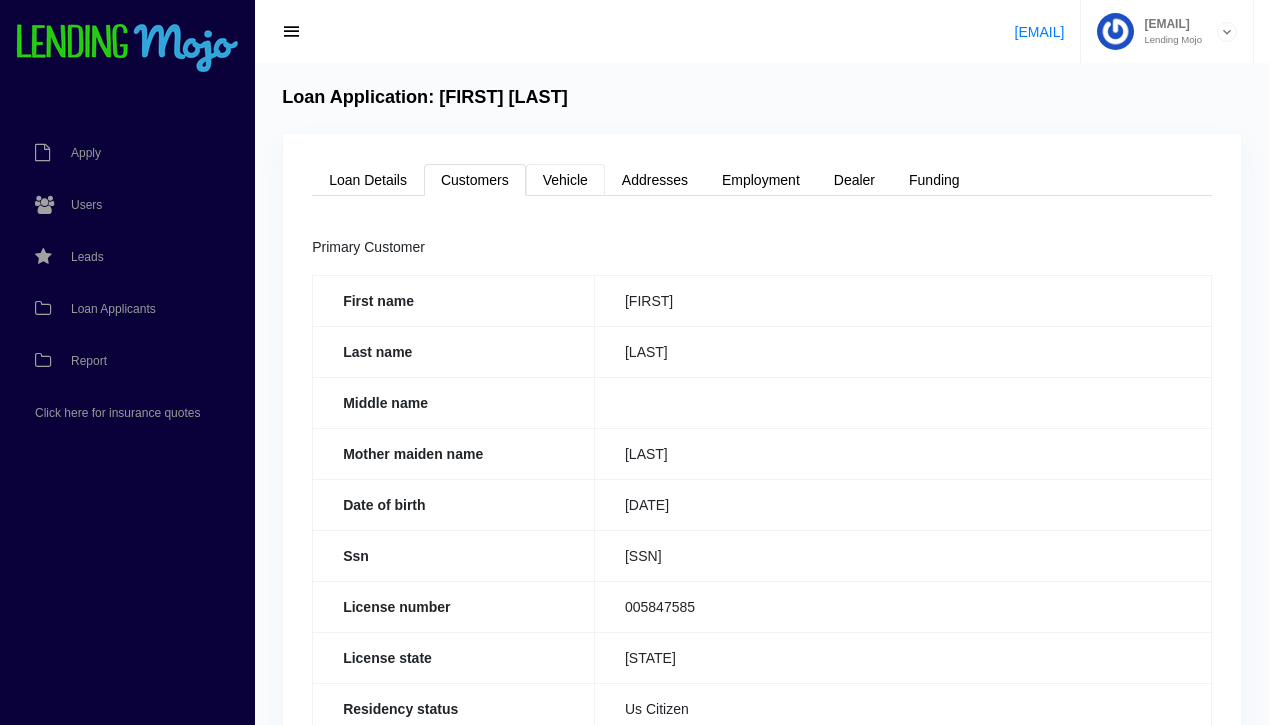 click on "Vehicle" at bounding box center (565, 180) 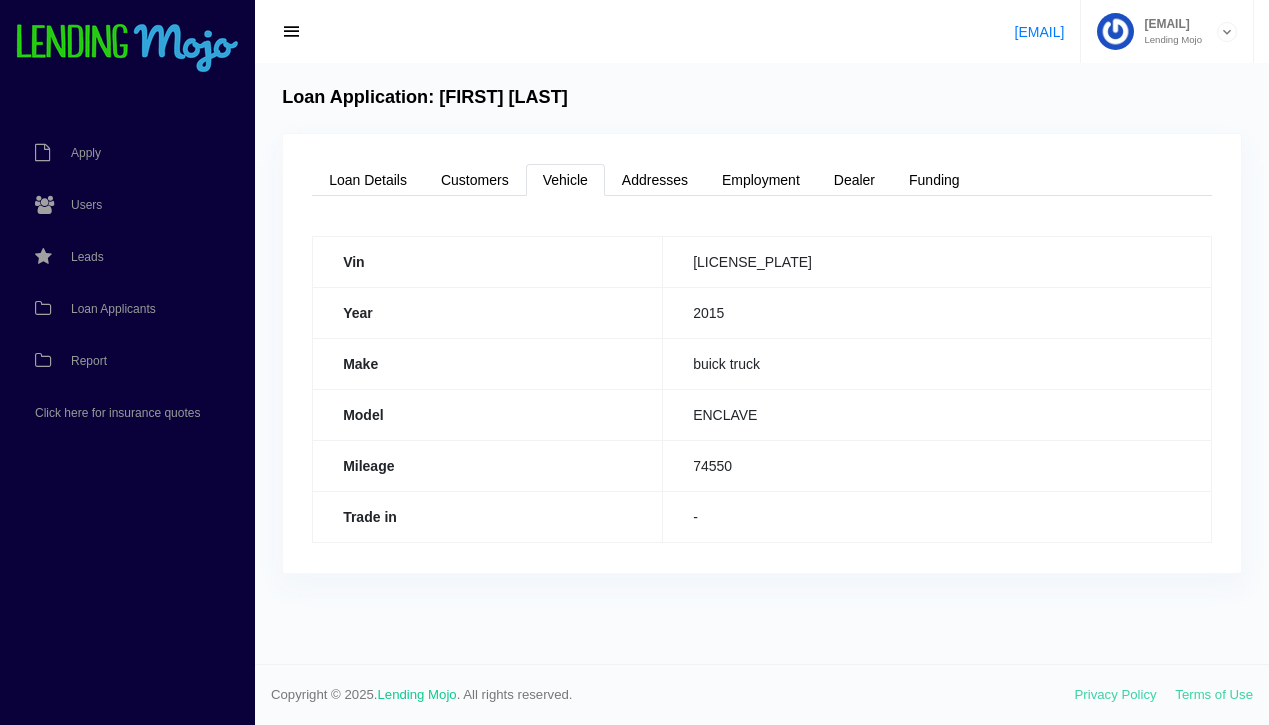 drag, startPoint x: 811, startPoint y: 261, endPoint x: 650, endPoint y: 263, distance: 161.01242 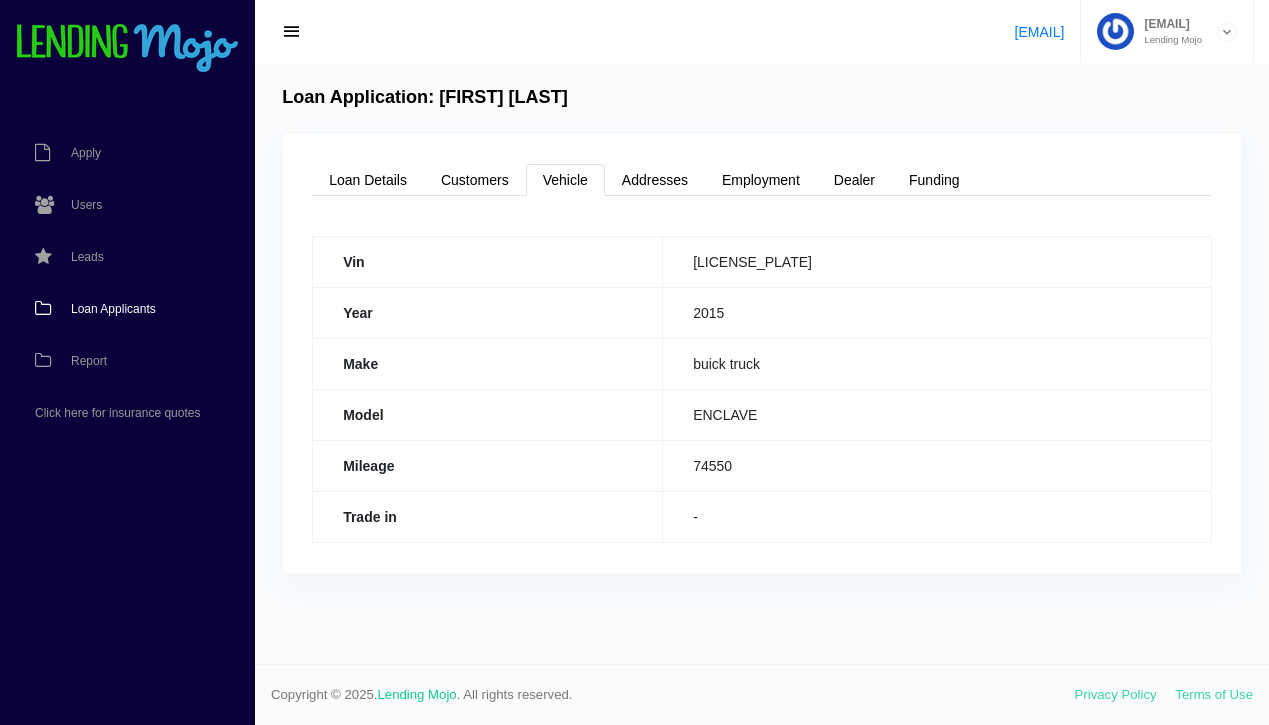 click on "Loan Applicants" at bounding box center (113, 309) 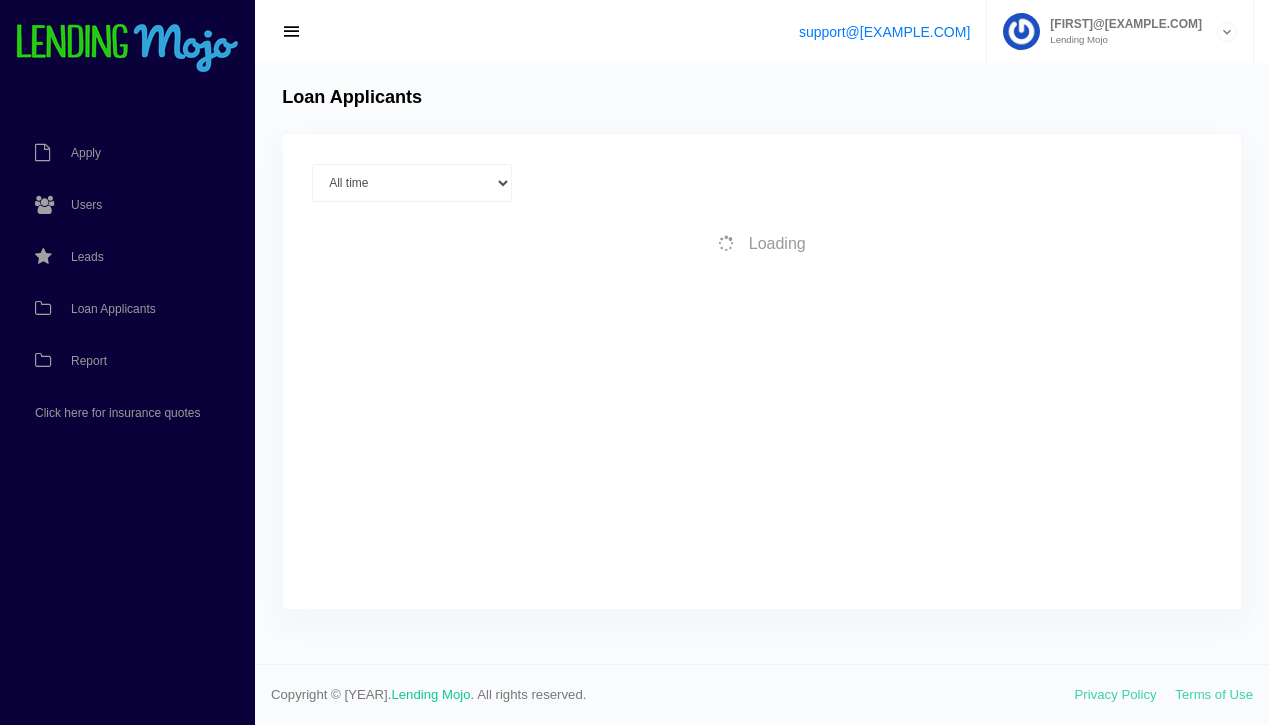 scroll, scrollTop: 0, scrollLeft: 0, axis: both 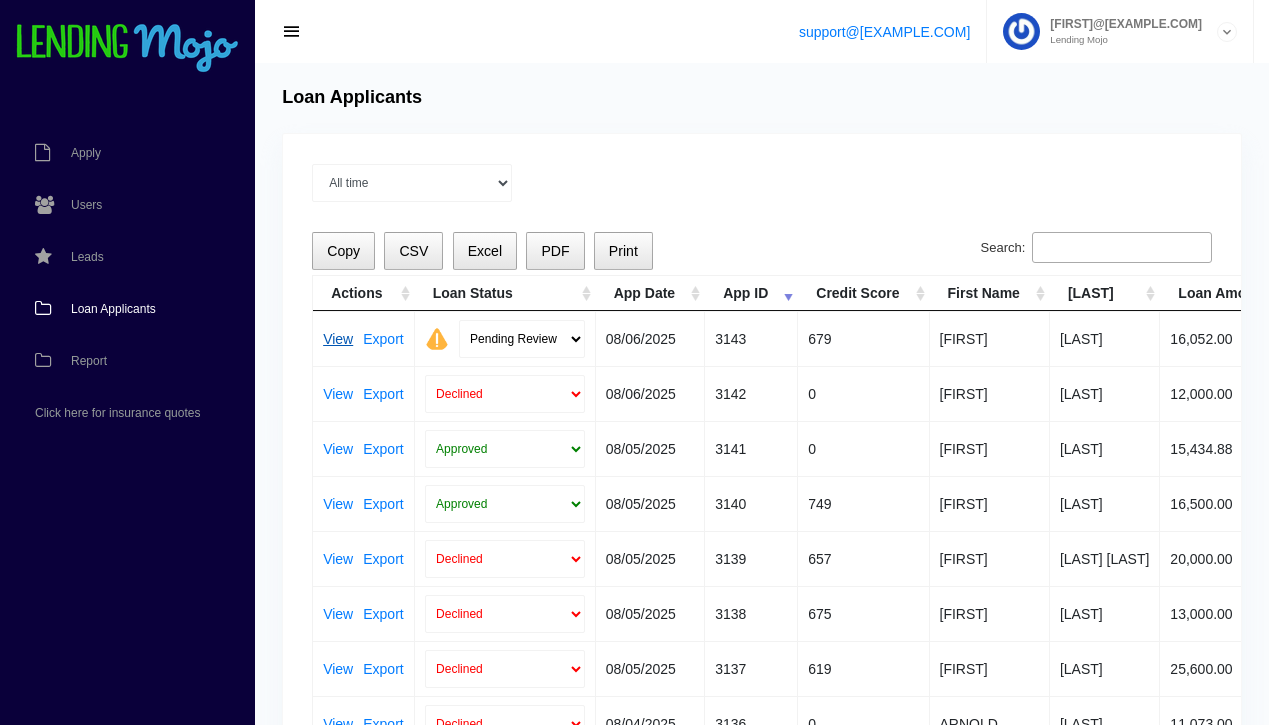 click on "View" at bounding box center (338, 339) 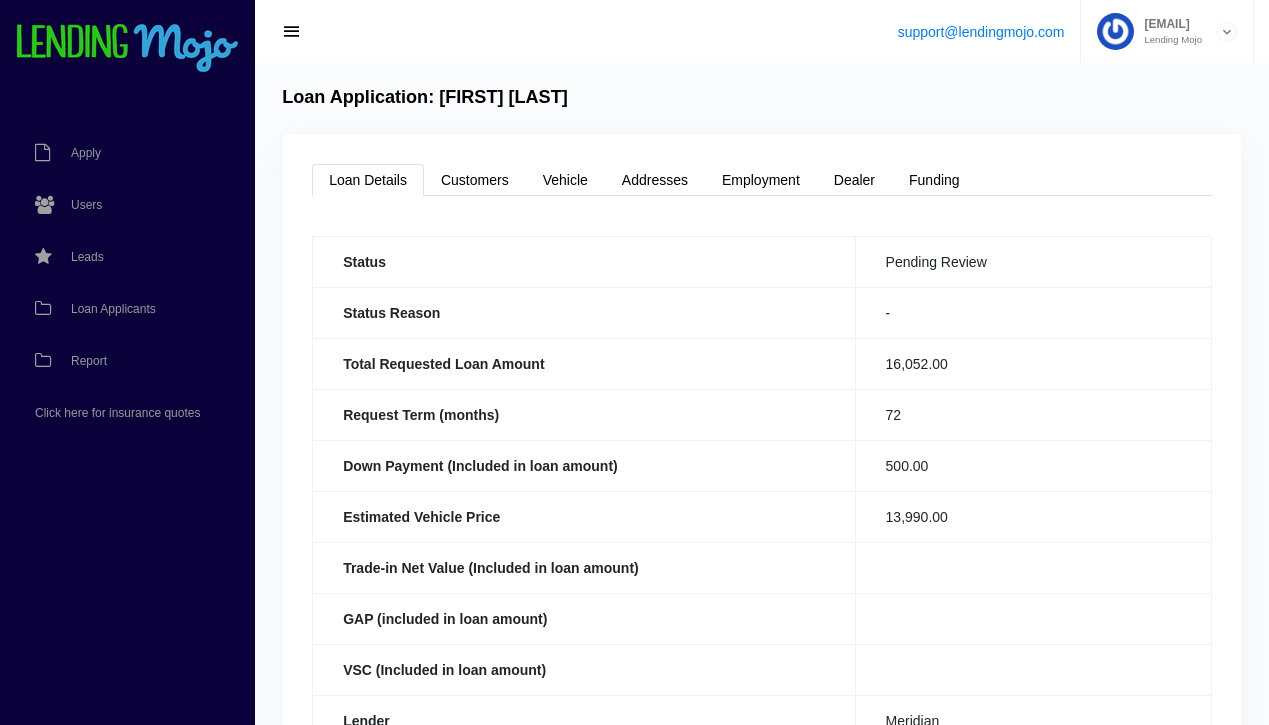 scroll, scrollTop: 0, scrollLeft: 0, axis: both 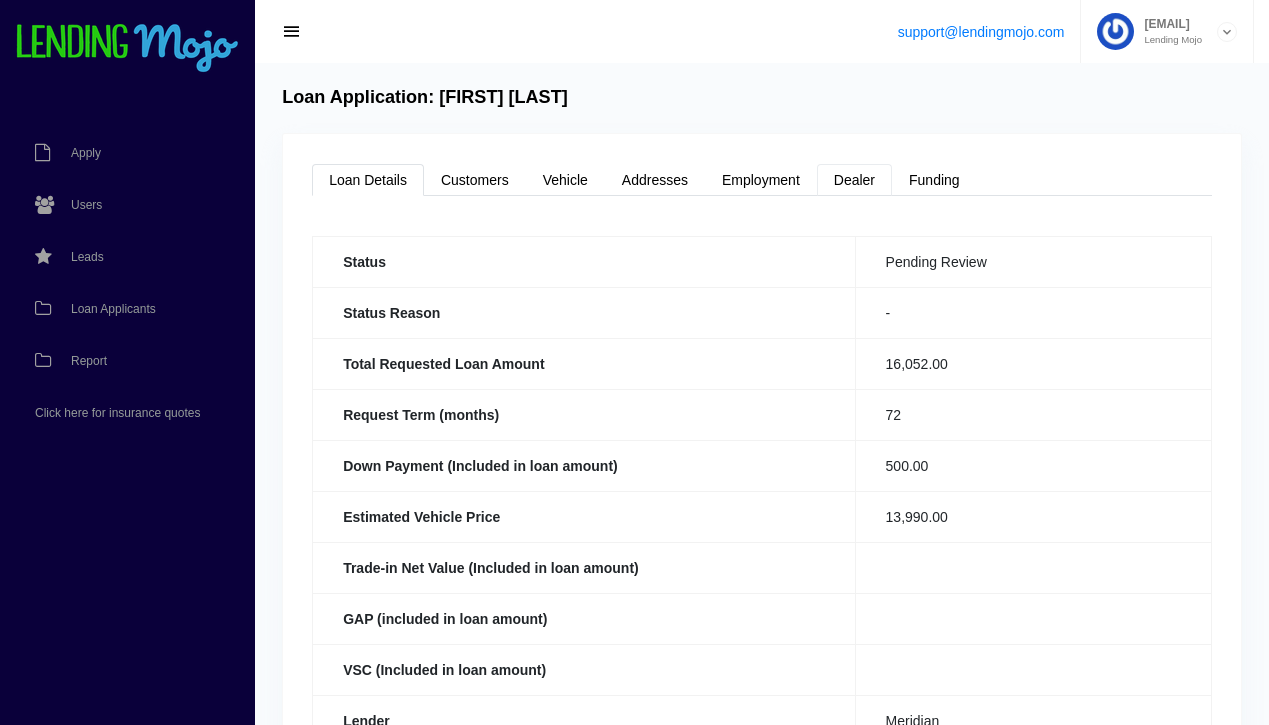 click on "Dealer" at bounding box center (854, 180) 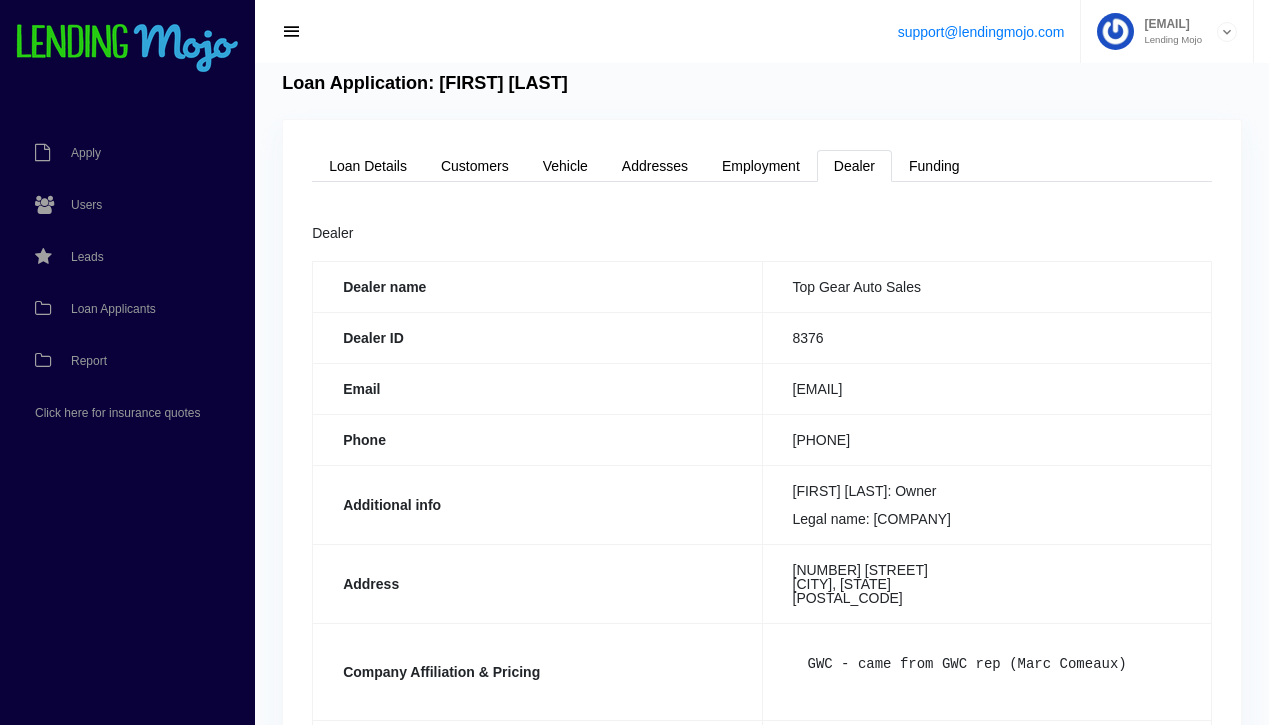 scroll, scrollTop: 0, scrollLeft: 0, axis: both 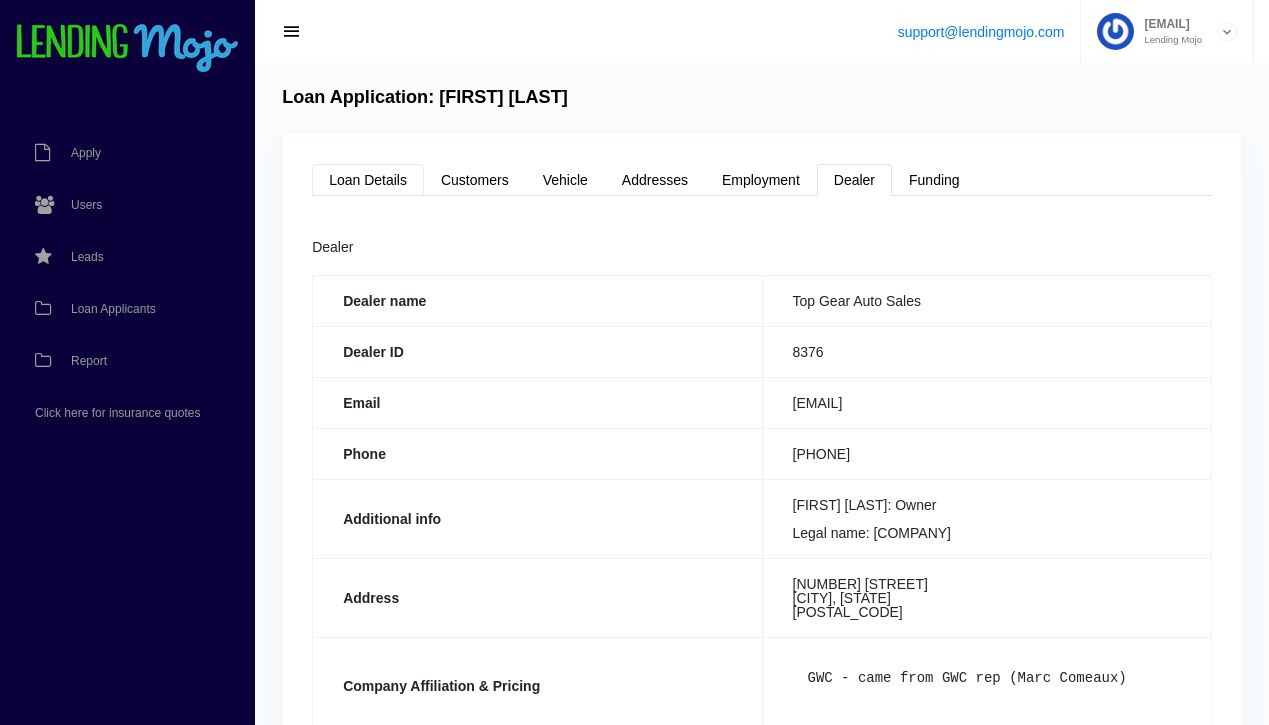 click on "Loan Details" at bounding box center [368, 180] 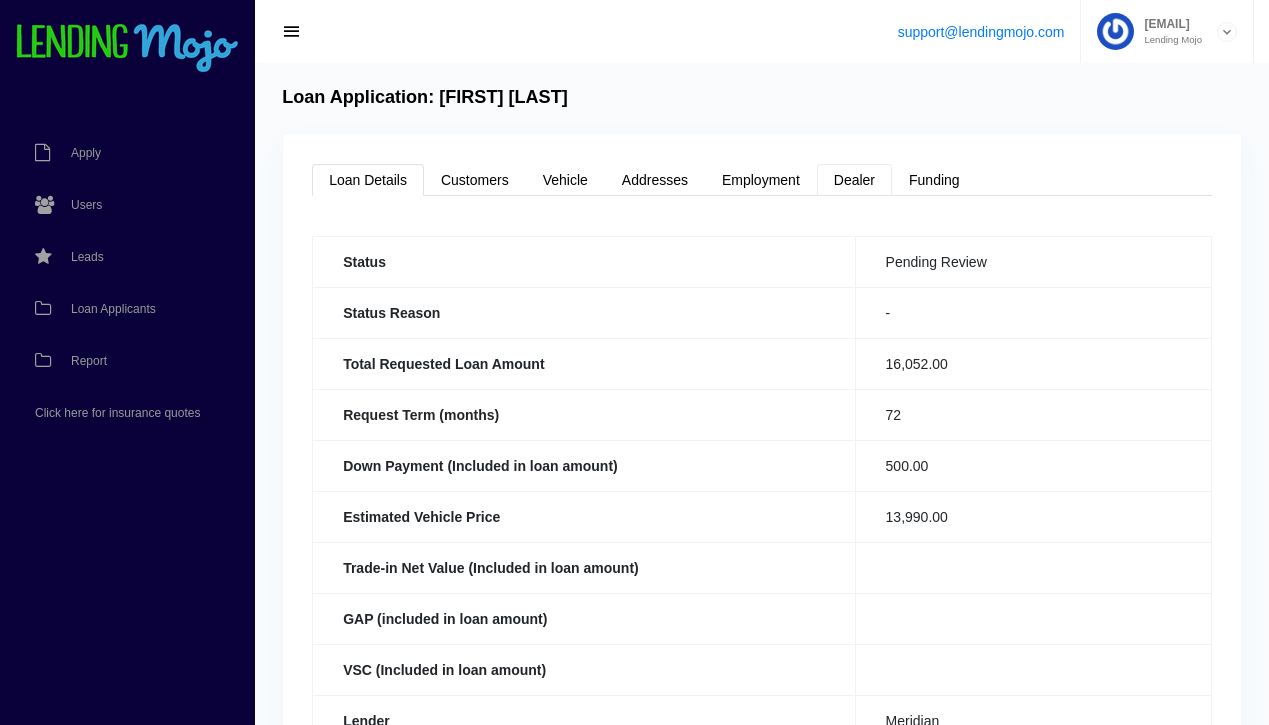 click on "Dealer" at bounding box center (854, 180) 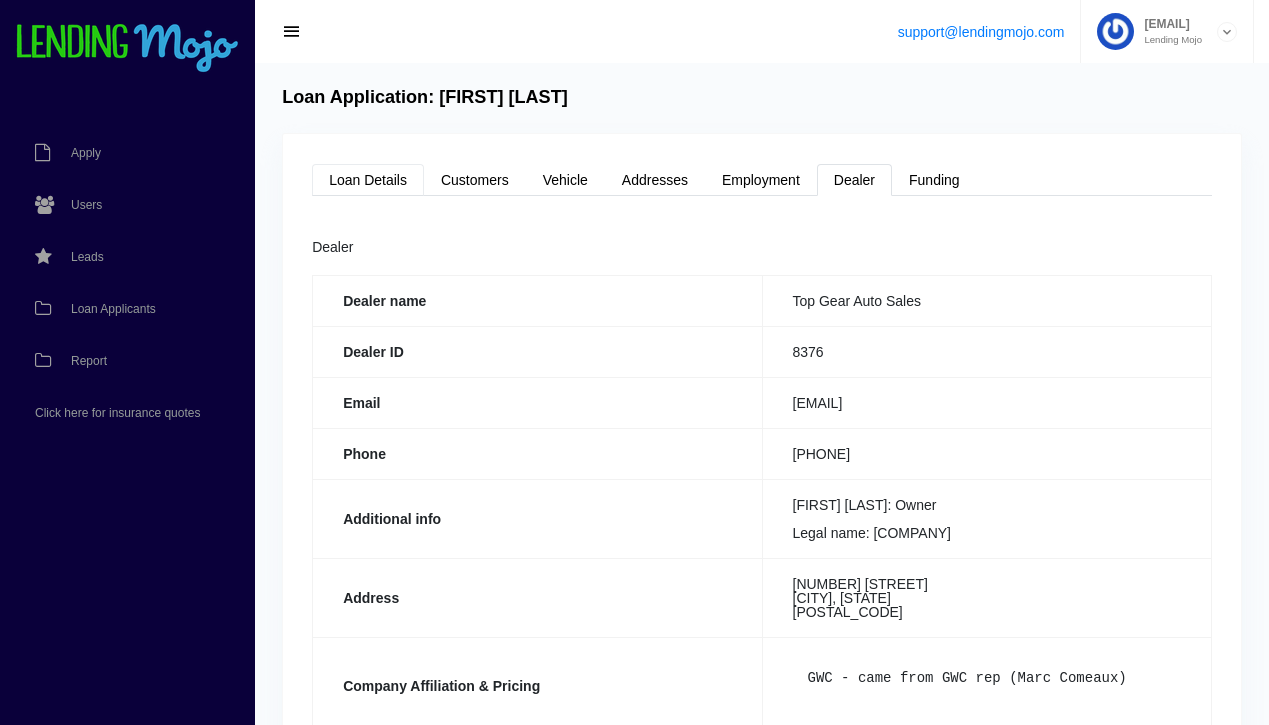 click on "Loan Details" at bounding box center [368, 180] 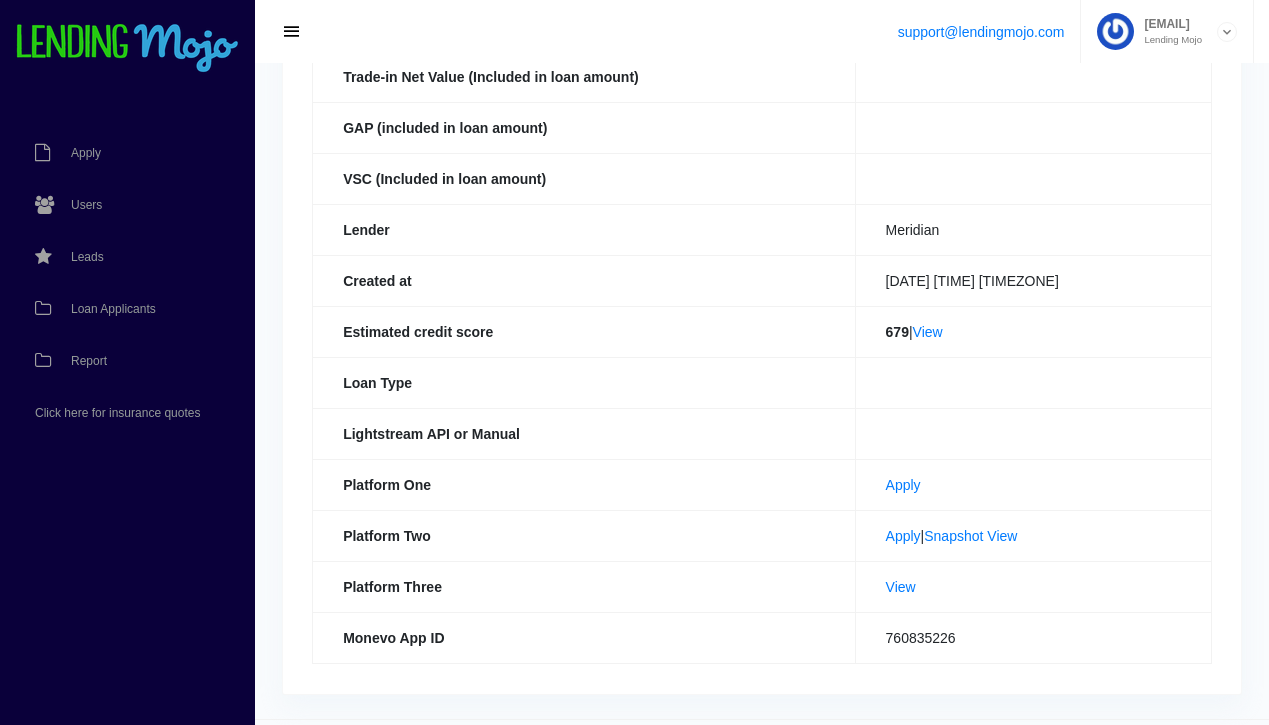scroll, scrollTop: 507, scrollLeft: 0, axis: vertical 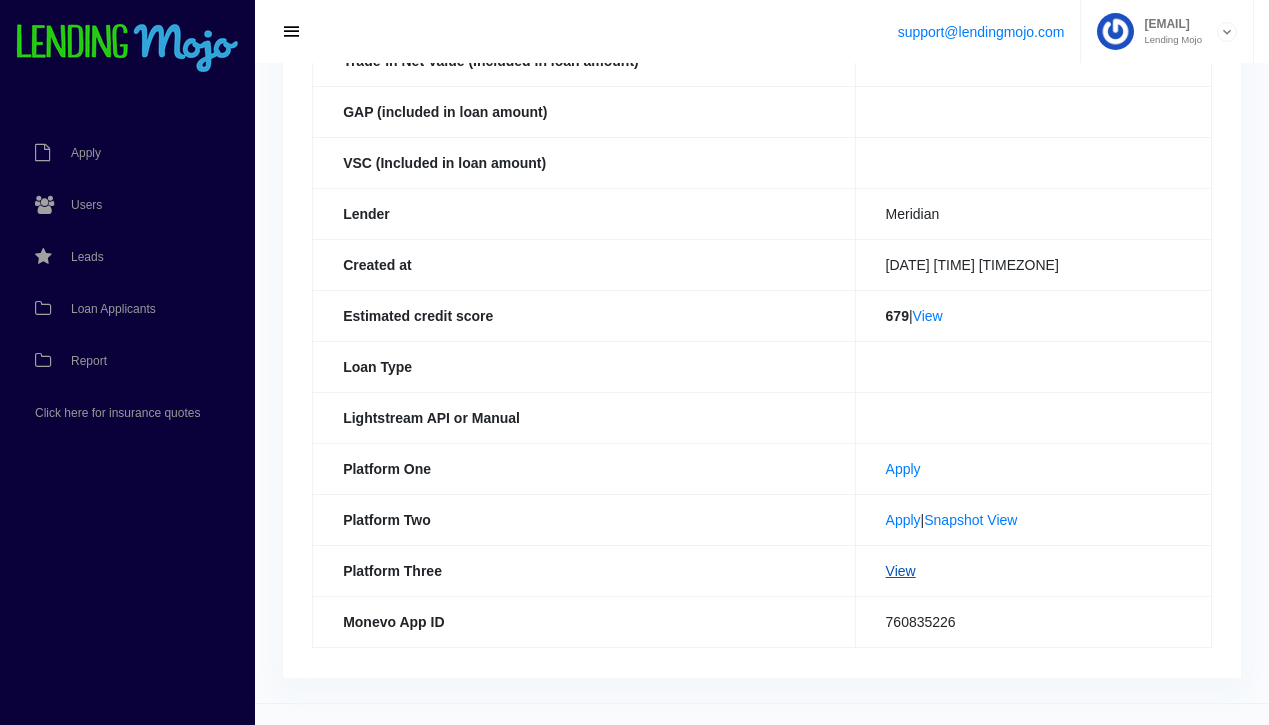 click on "View" at bounding box center [901, 571] 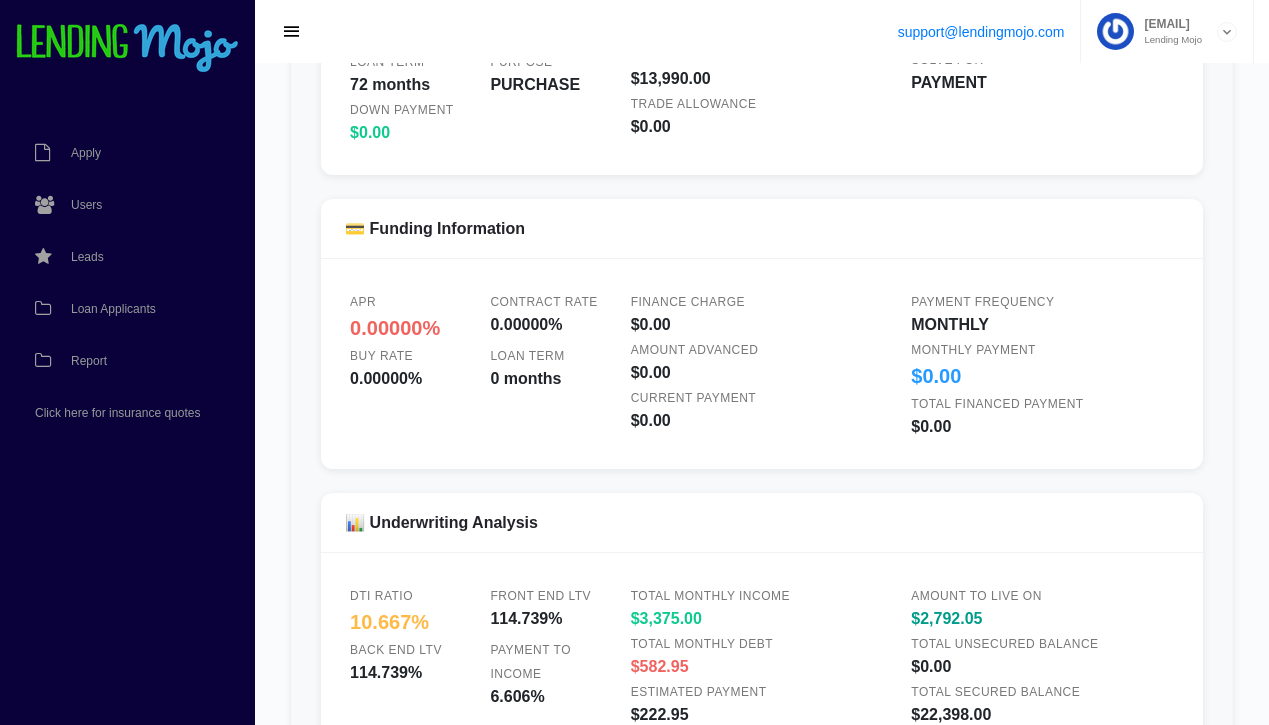 scroll, scrollTop: 1854, scrollLeft: 0, axis: vertical 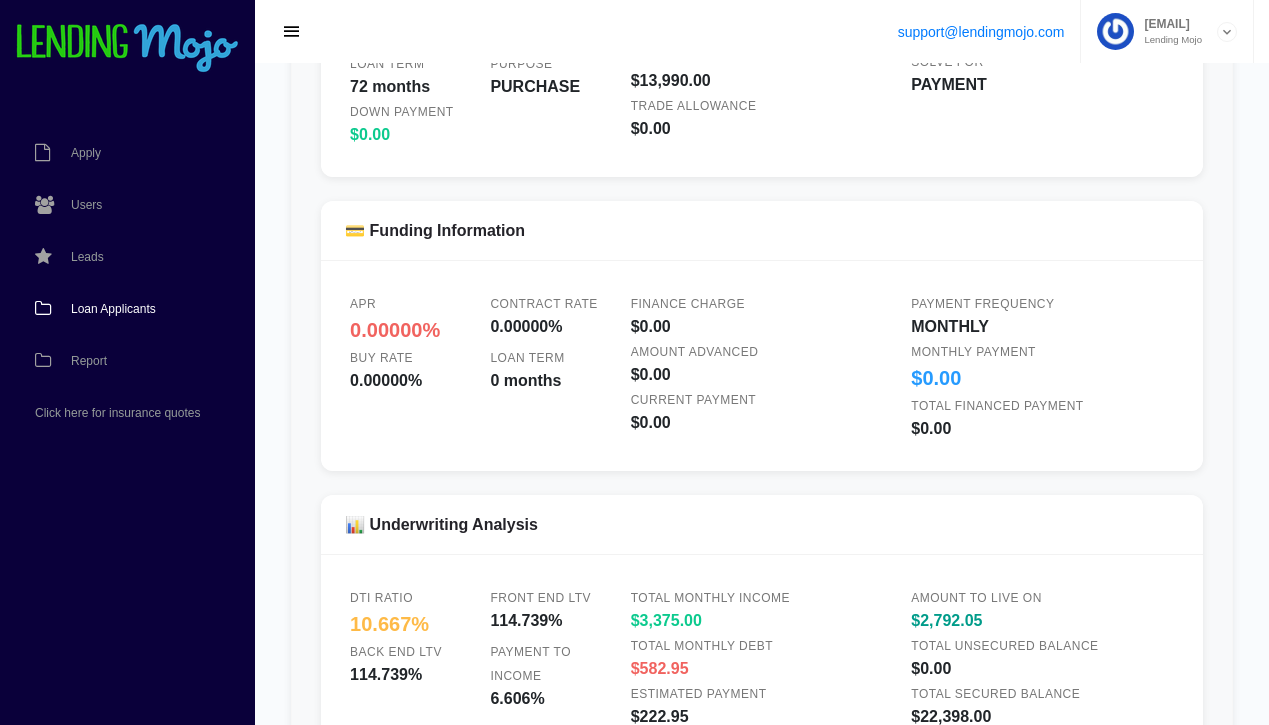 click on "Loan Applicants" at bounding box center (113, 309) 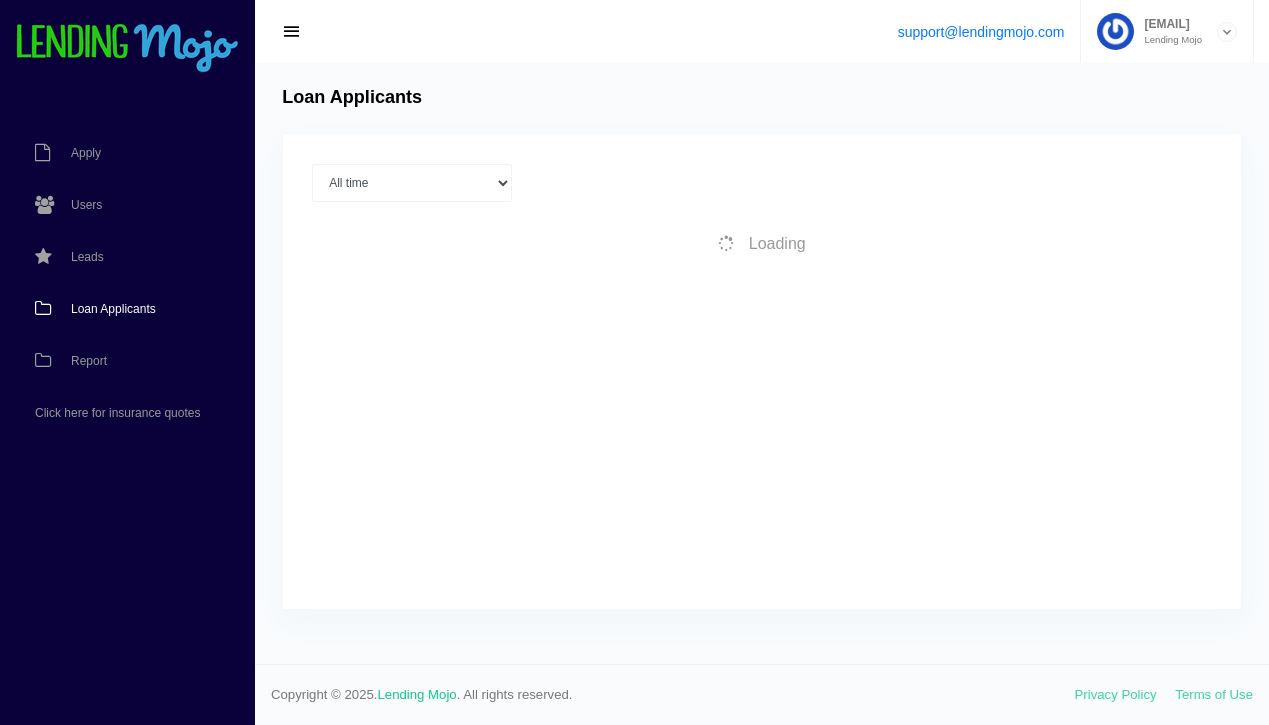 scroll, scrollTop: 0, scrollLeft: 0, axis: both 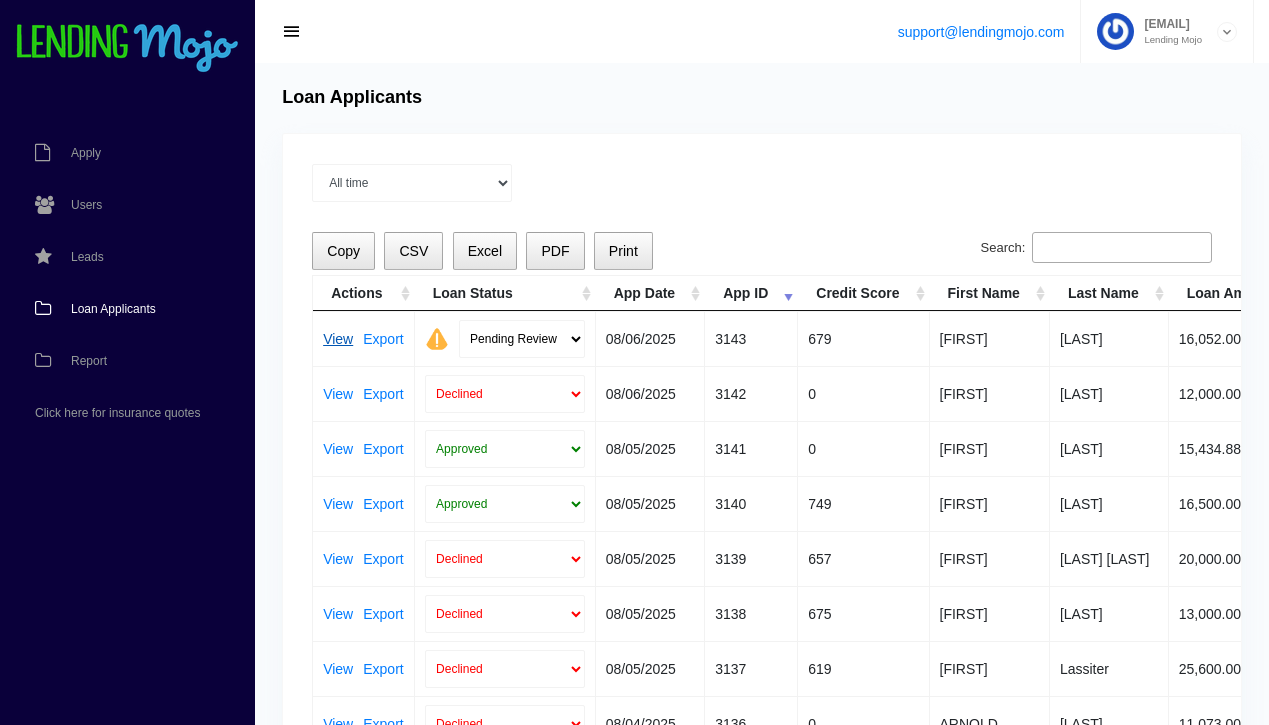 click on "View" at bounding box center (338, 339) 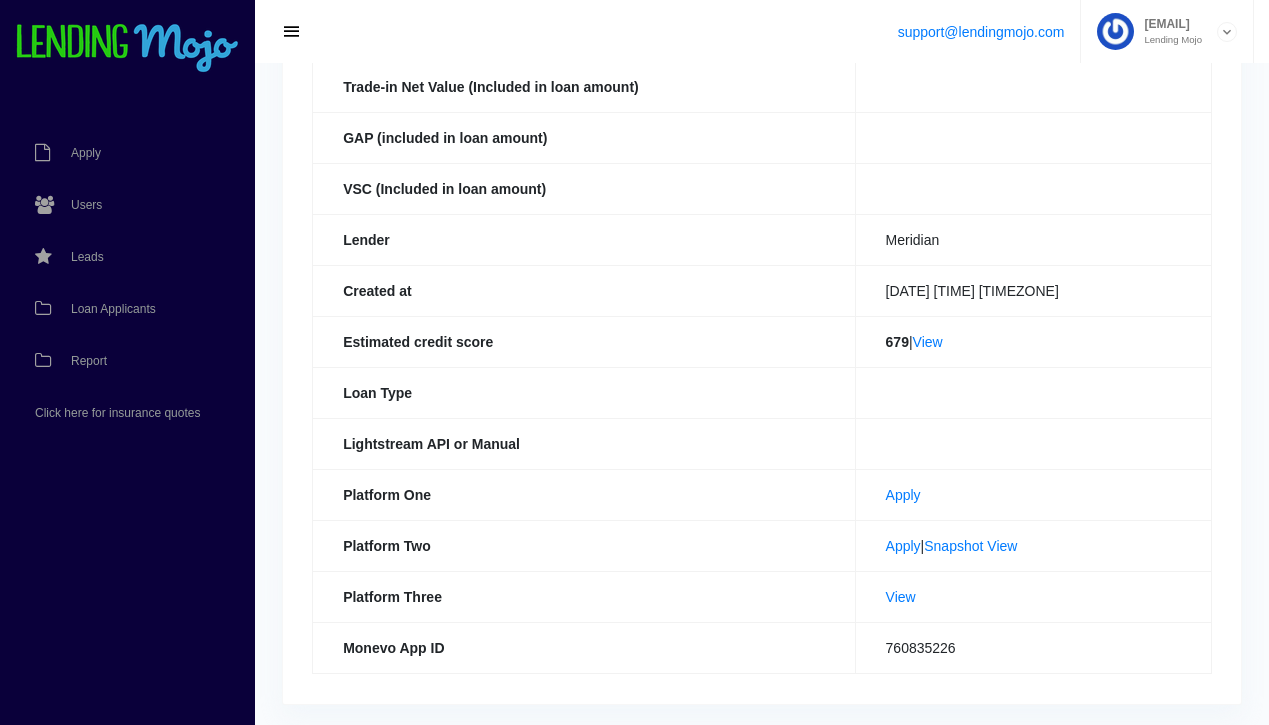scroll, scrollTop: 486, scrollLeft: 0, axis: vertical 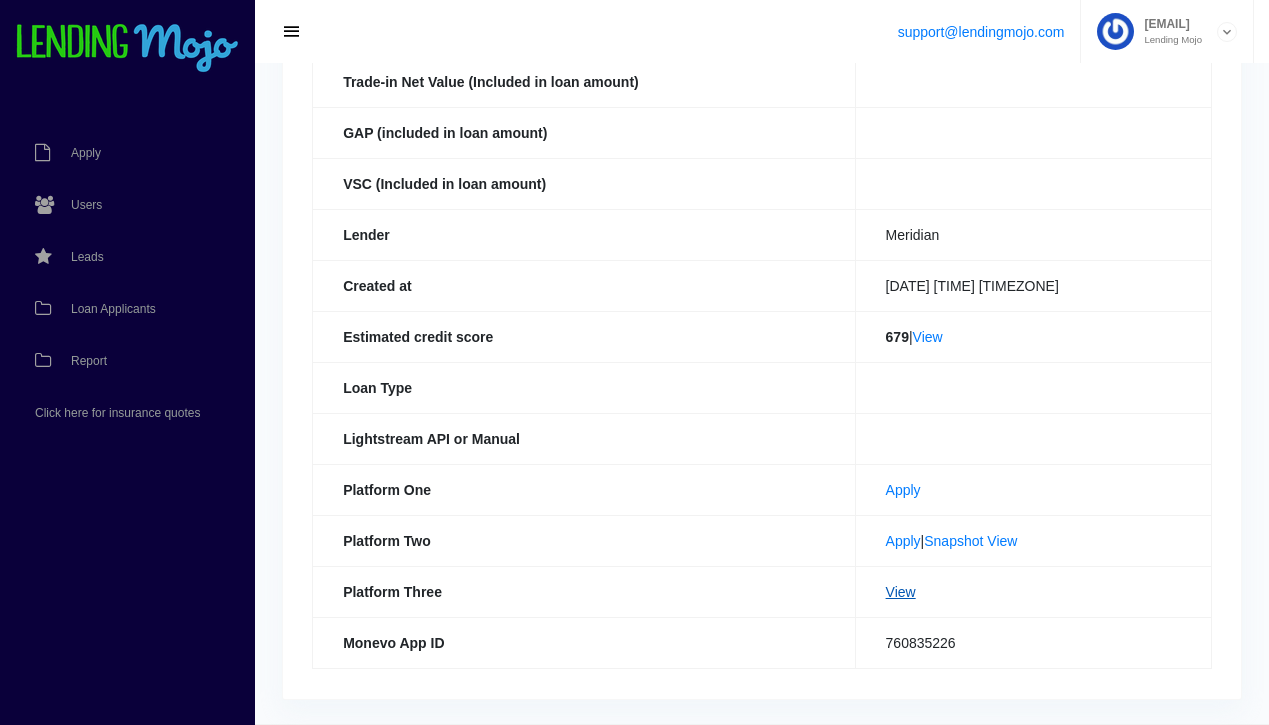 click on "View" at bounding box center (901, 592) 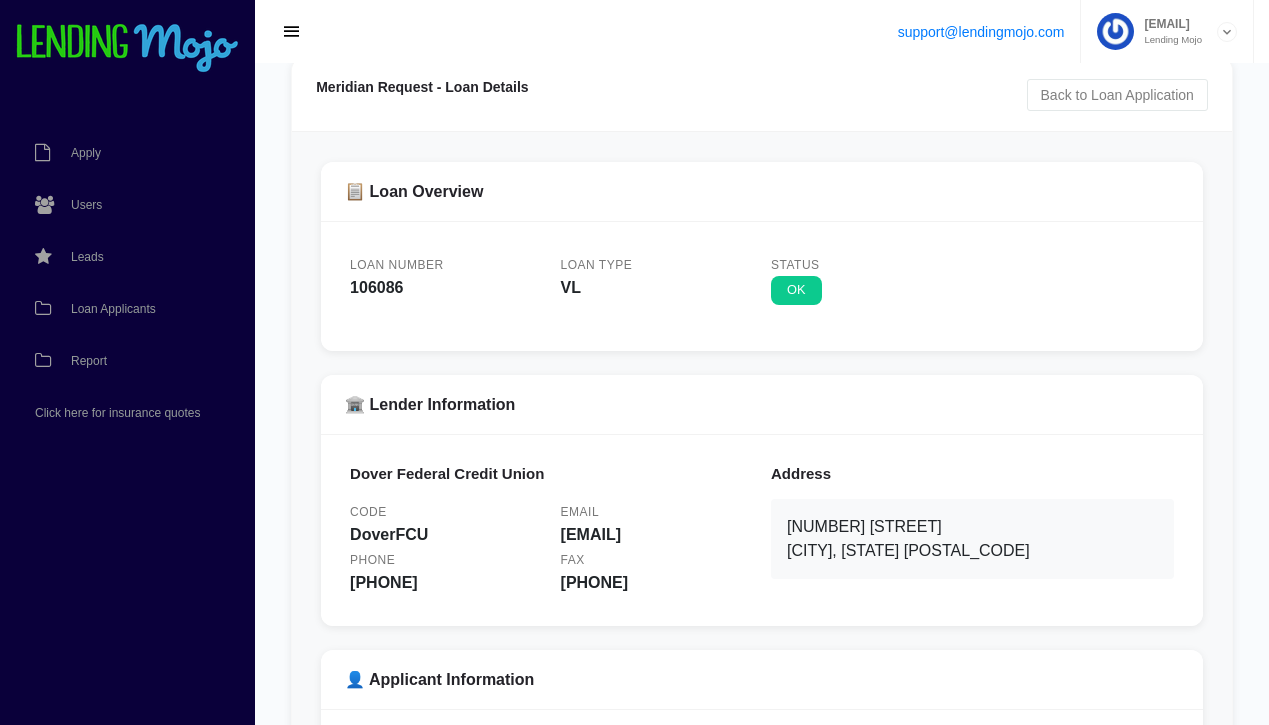 scroll, scrollTop: 0, scrollLeft: 0, axis: both 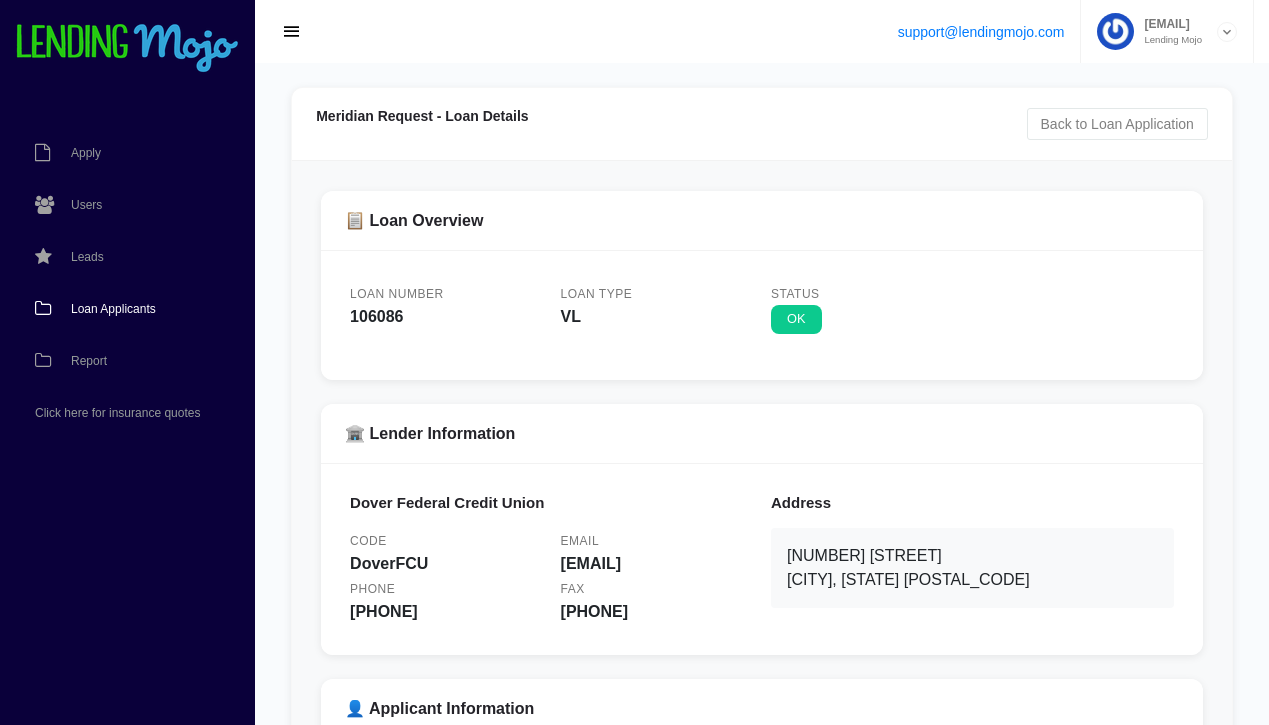 click on "Loan Applicants" at bounding box center [117, 309] 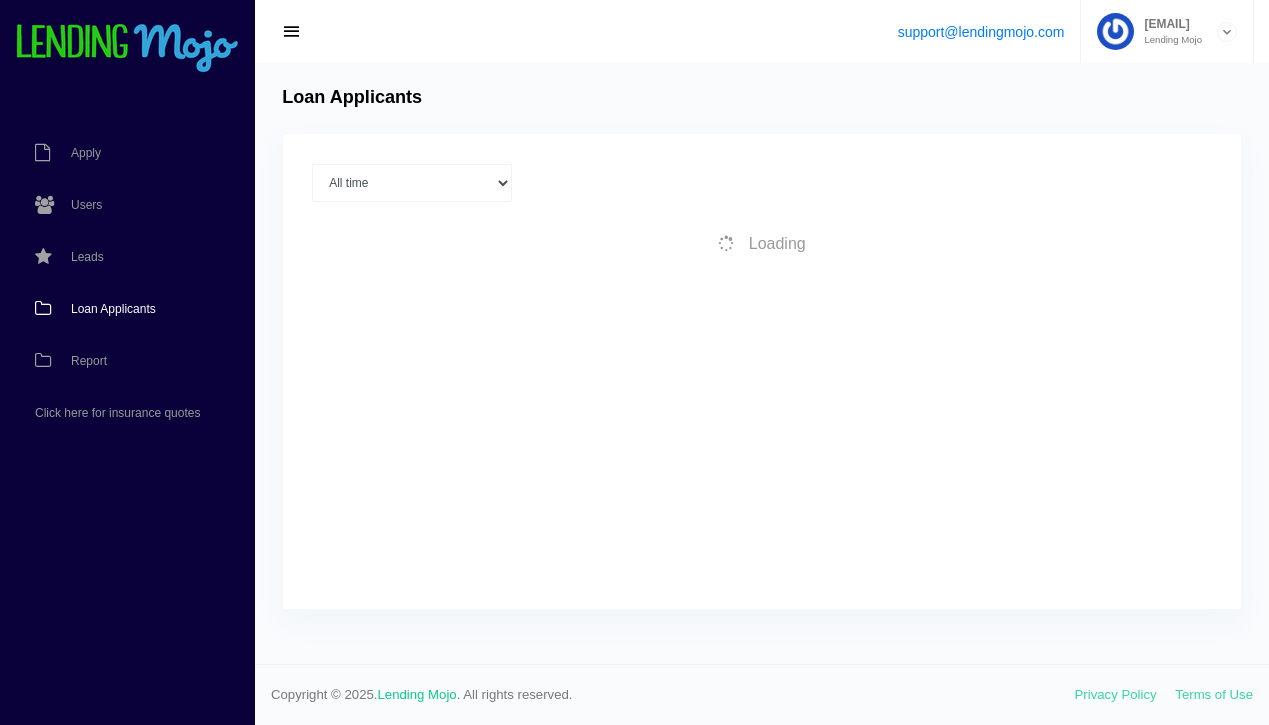 scroll, scrollTop: 0, scrollLeft: 0, axis: both 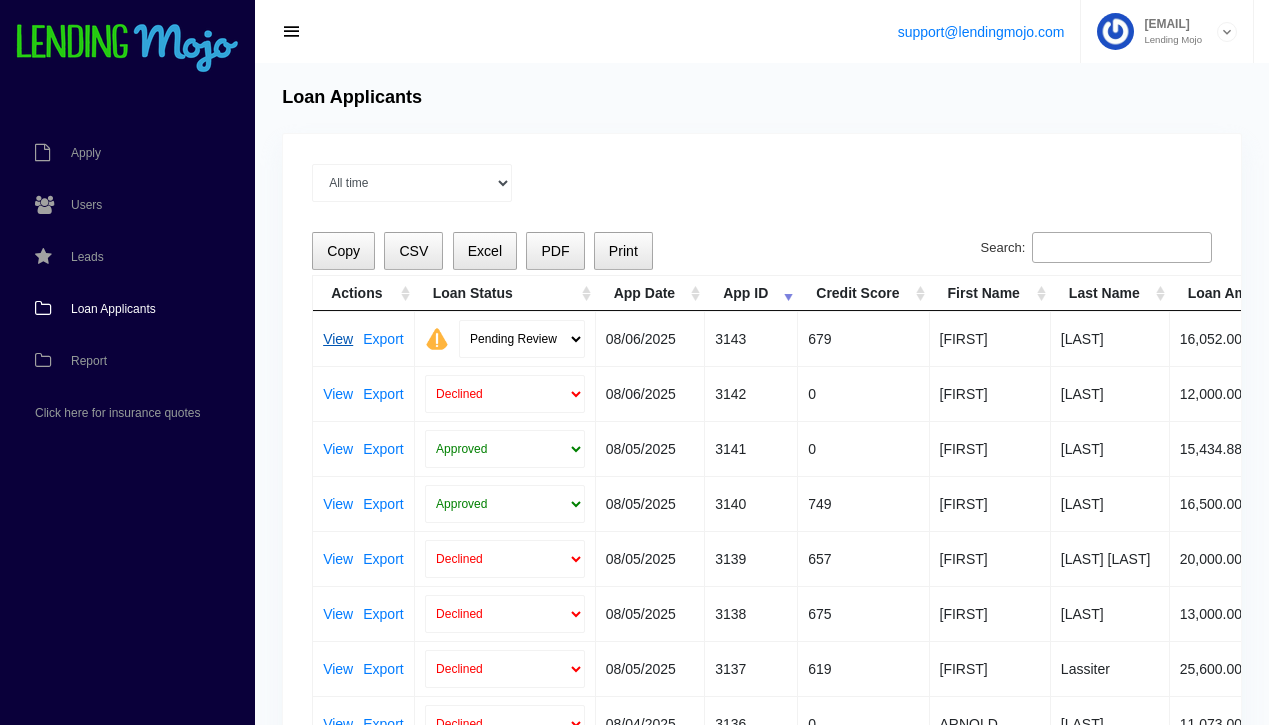 click on "View" at bounding box center [338, 339] 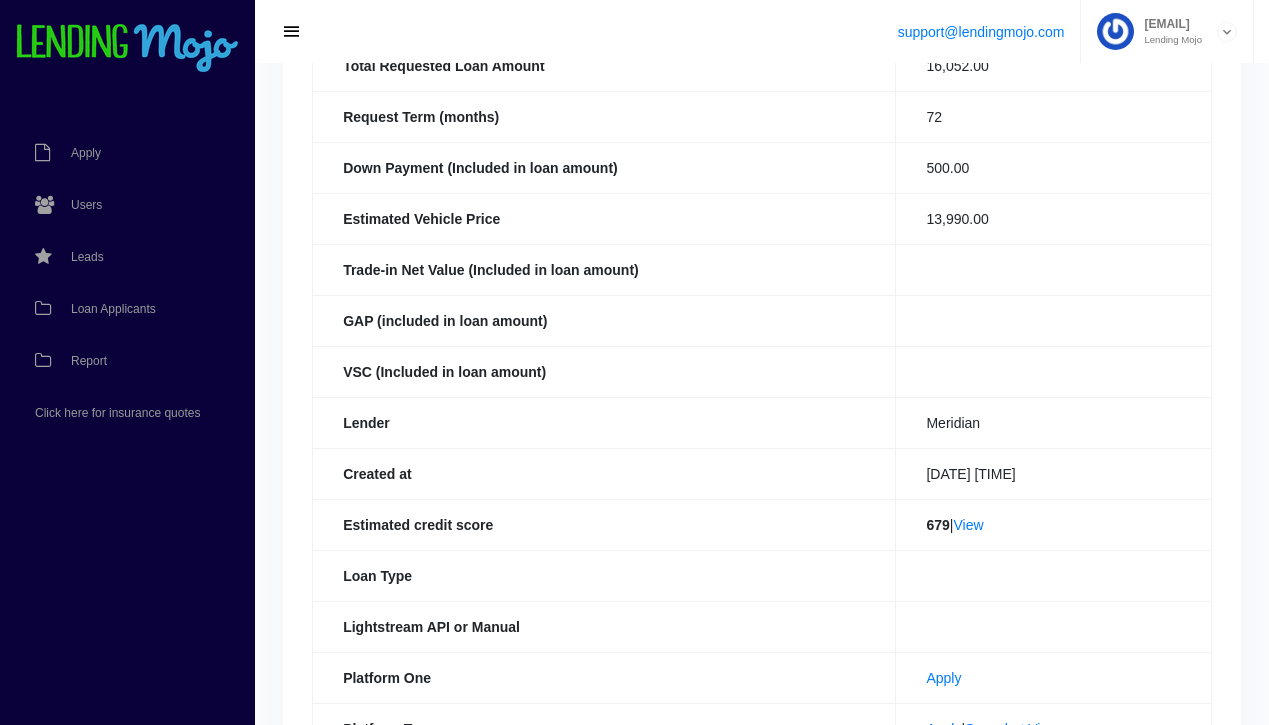 scroll, scrollTop: 545, scrollLeft: 0, axis: vertical 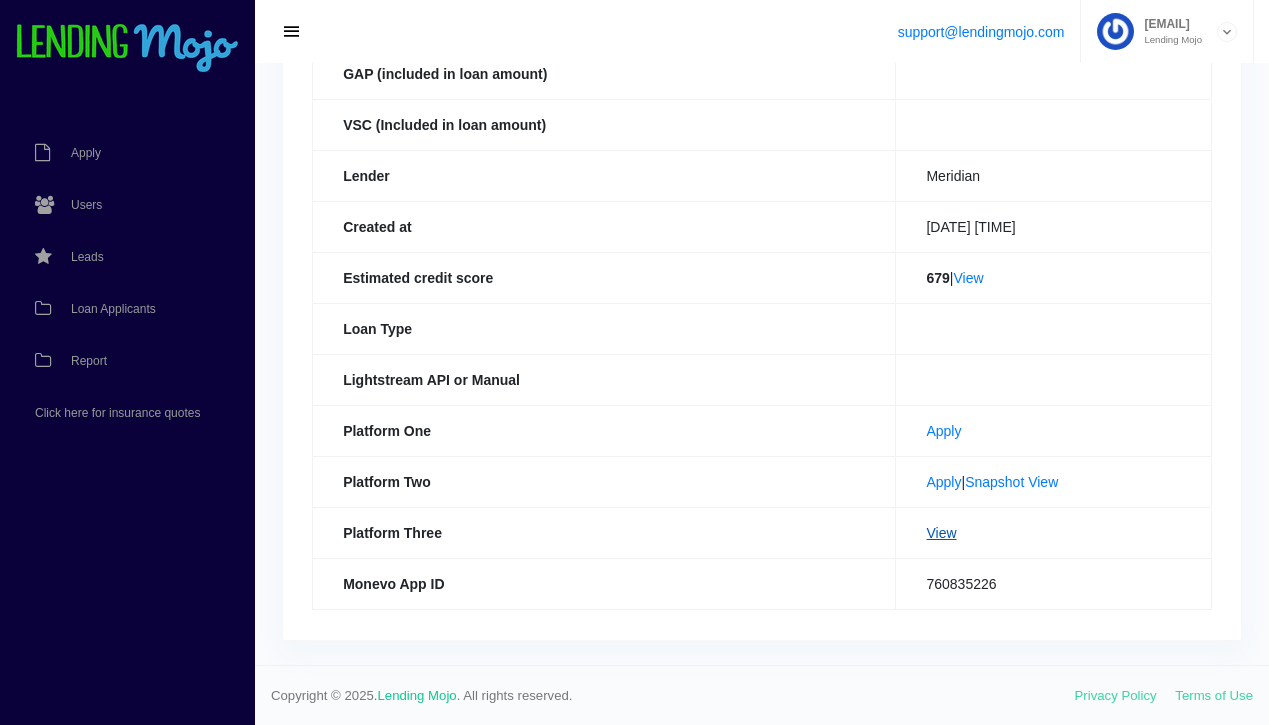 click on "View" at bounding box center (941, 533) 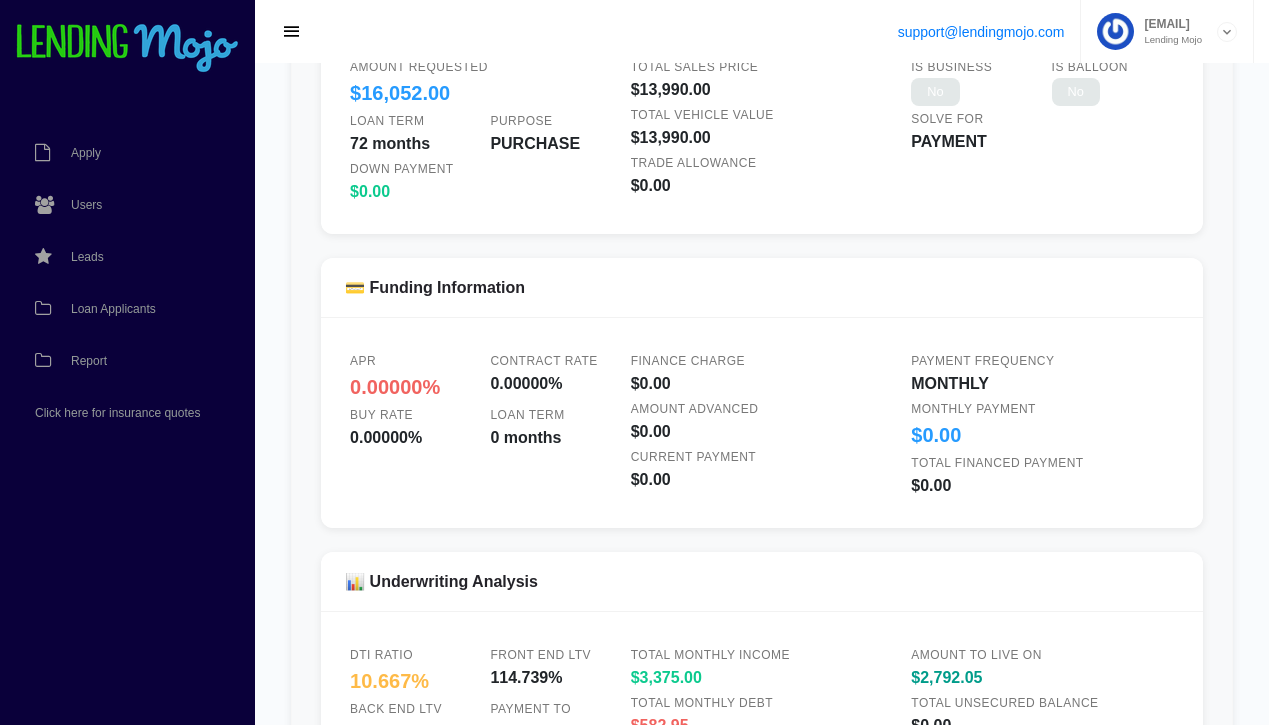 scroll, scrollTop: 1805, scrollLeft: 0, axis: vertical 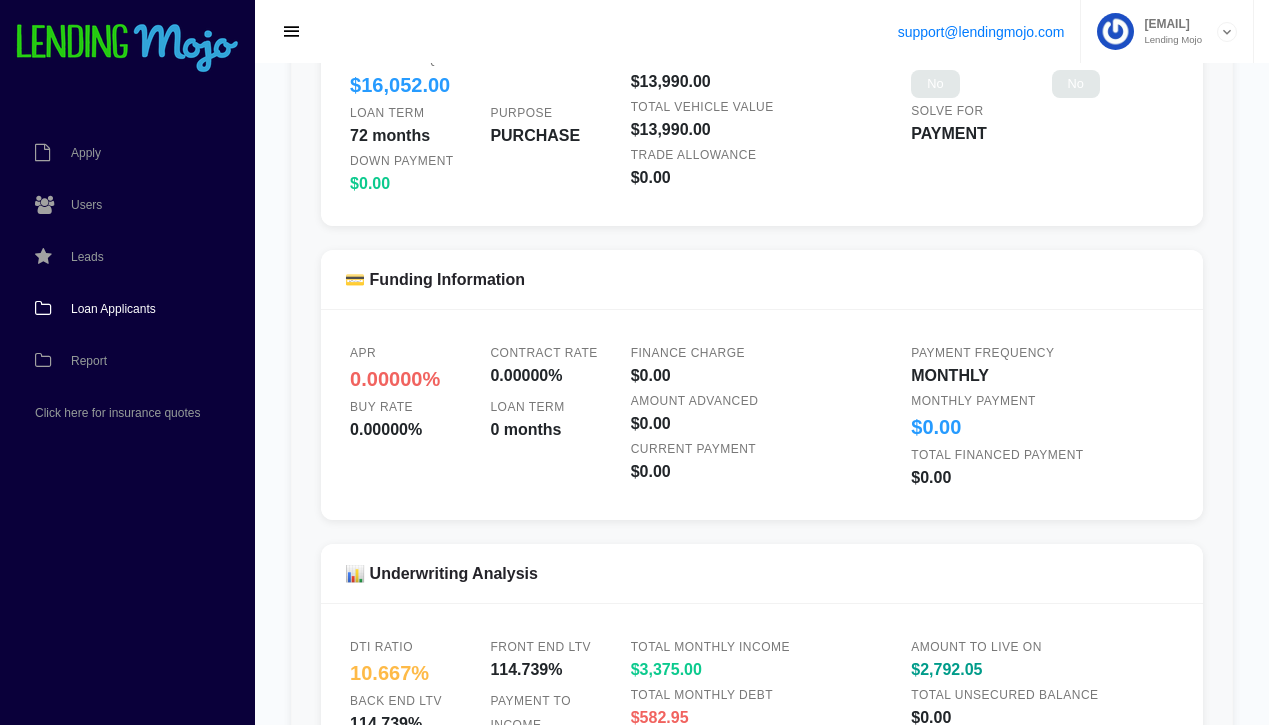 click on "Loan Applicants" at bounding box center [113, 309] 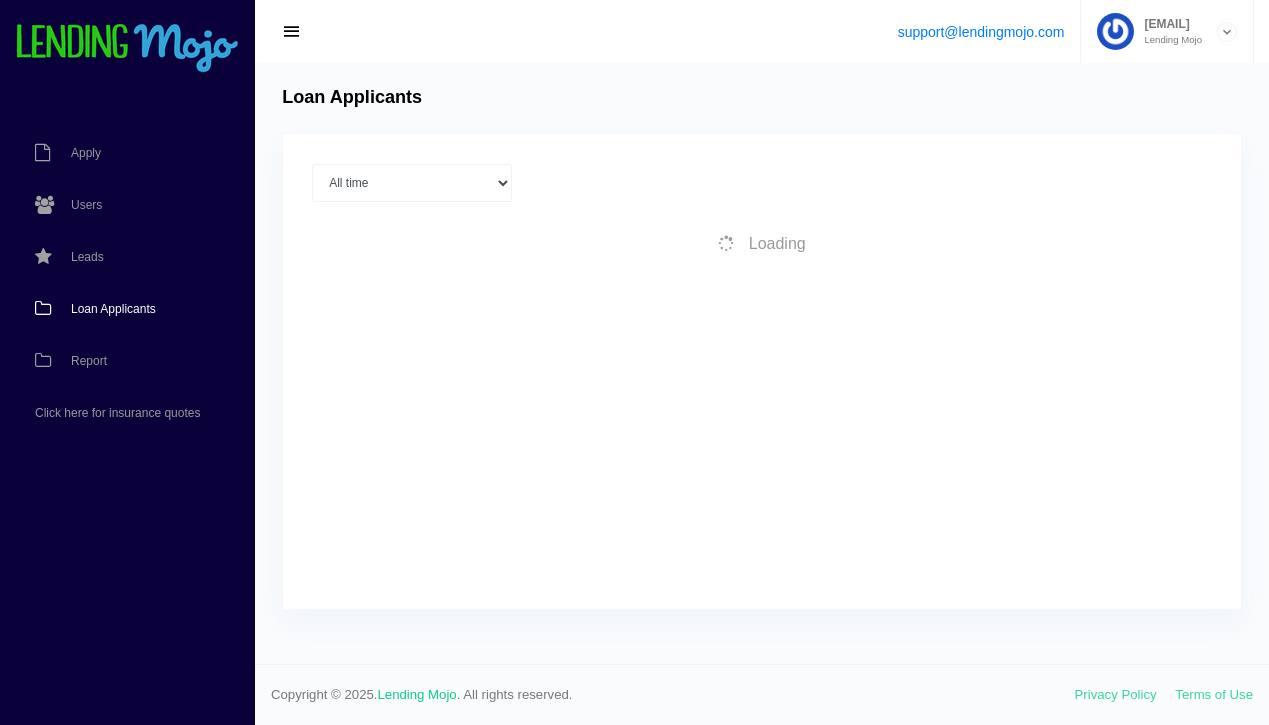 scroll, scrollTop: 0, scrollLeft: 0, axis: both 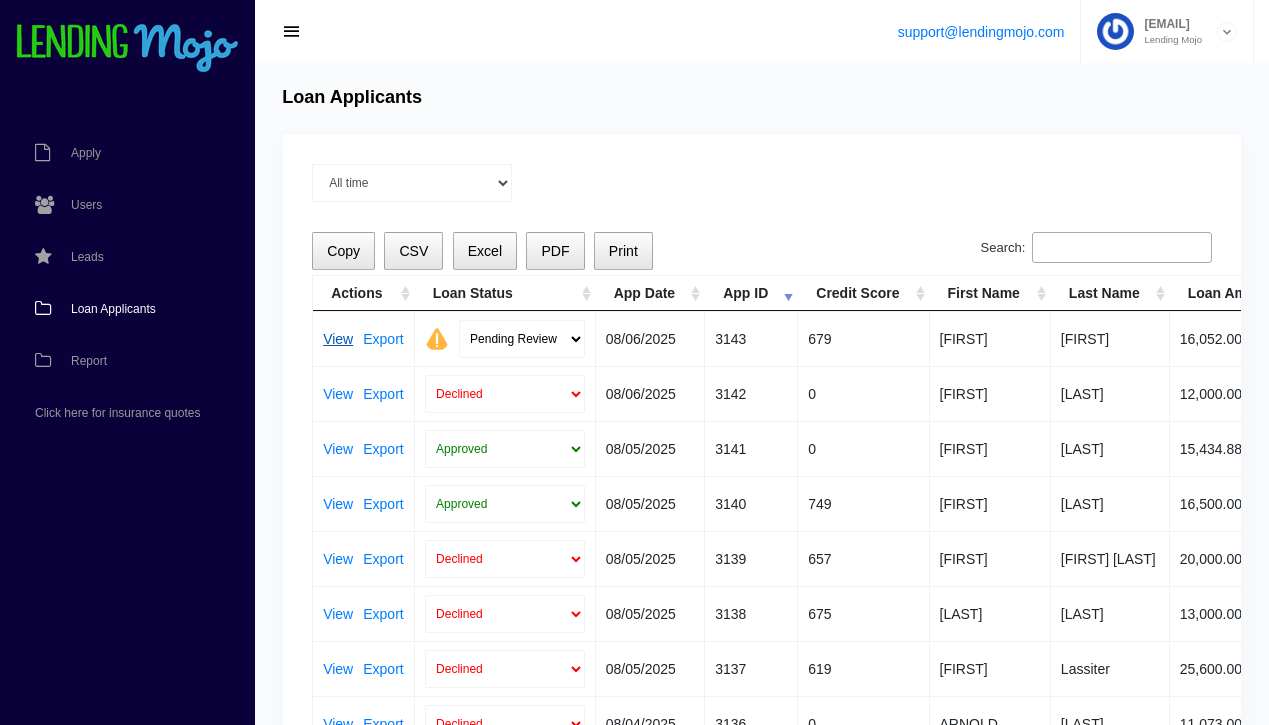 click on "View" at bounding box center (338, 339) 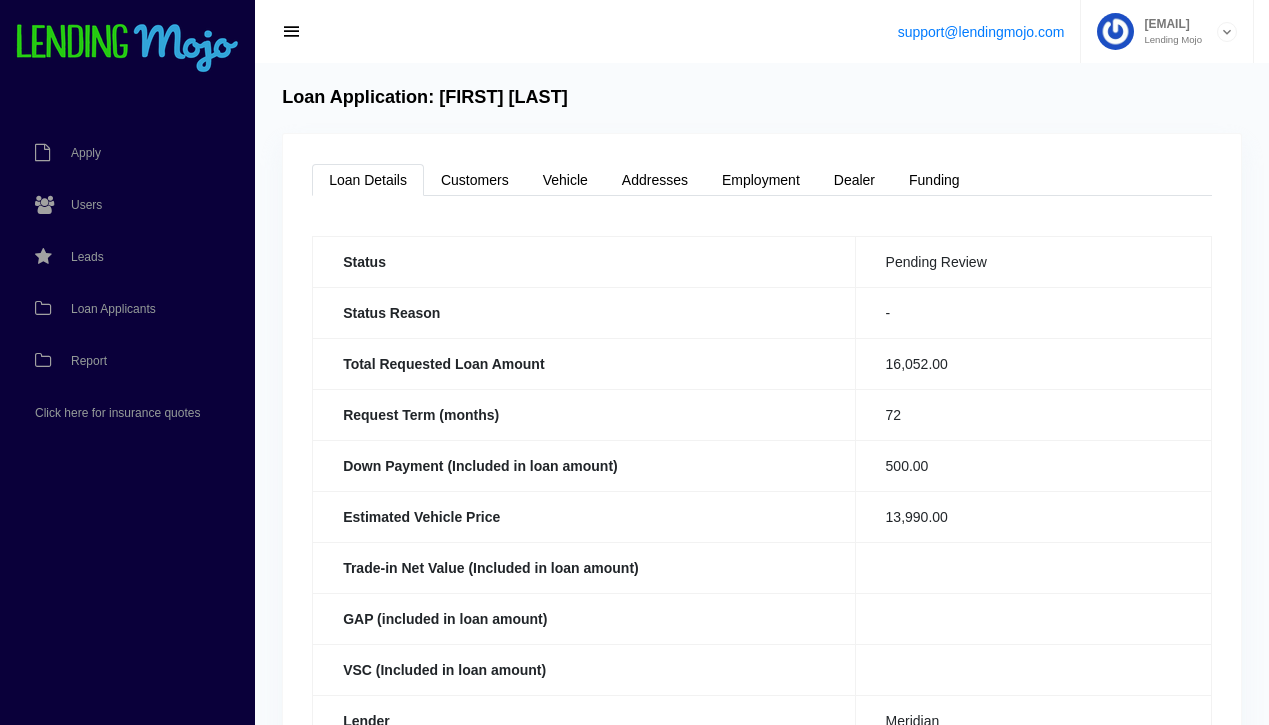 scroll, scrollTop: 0, scrollLeft: 0, axis: both 